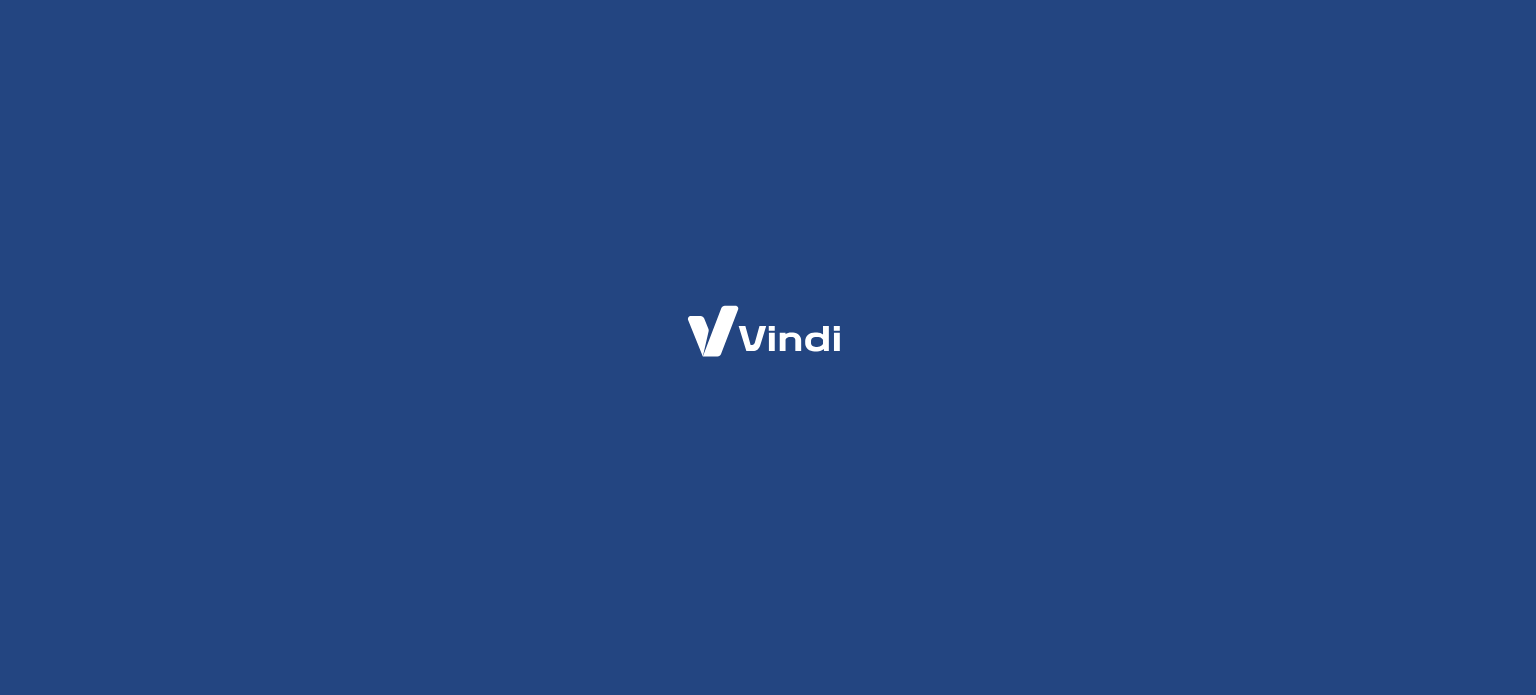 scroll, scrollTop: 0, scrollLeft: 0, axis: both 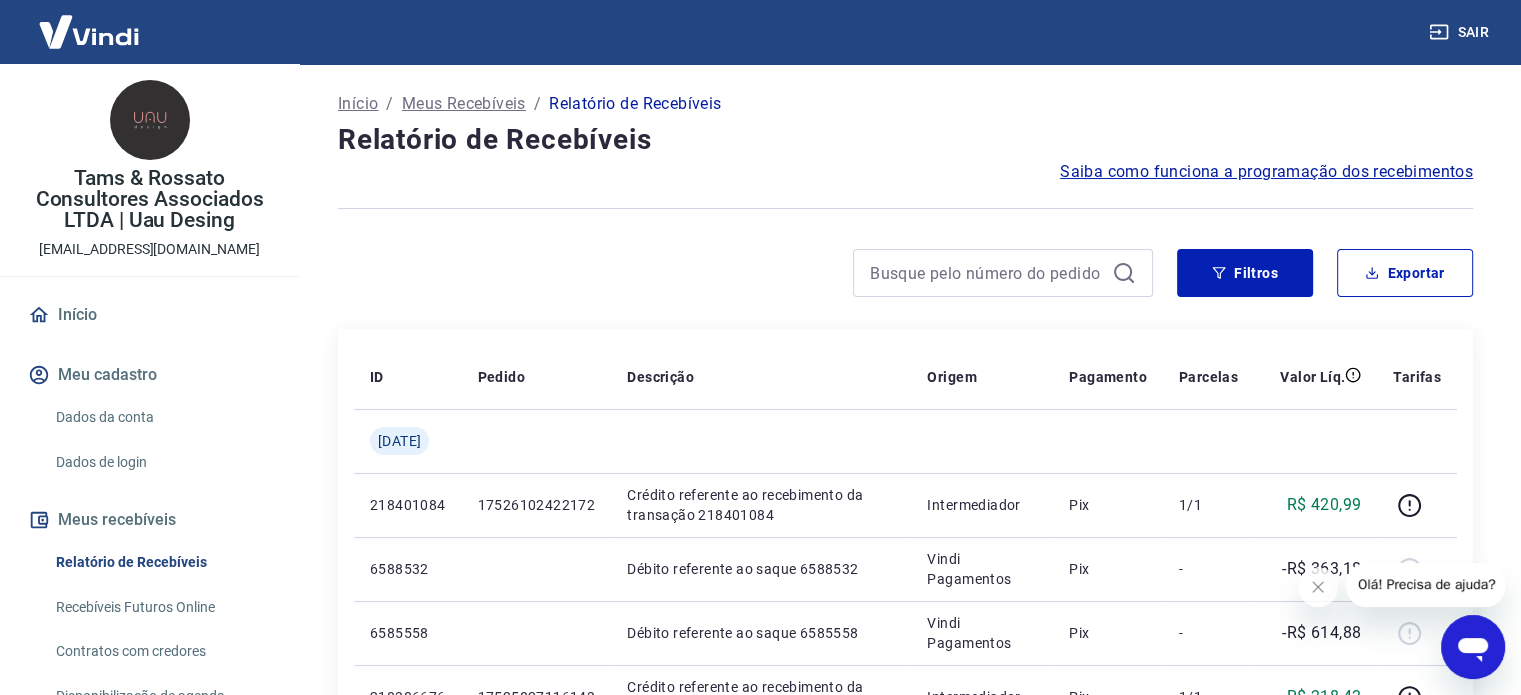 click at bounding box center (1003, 273) 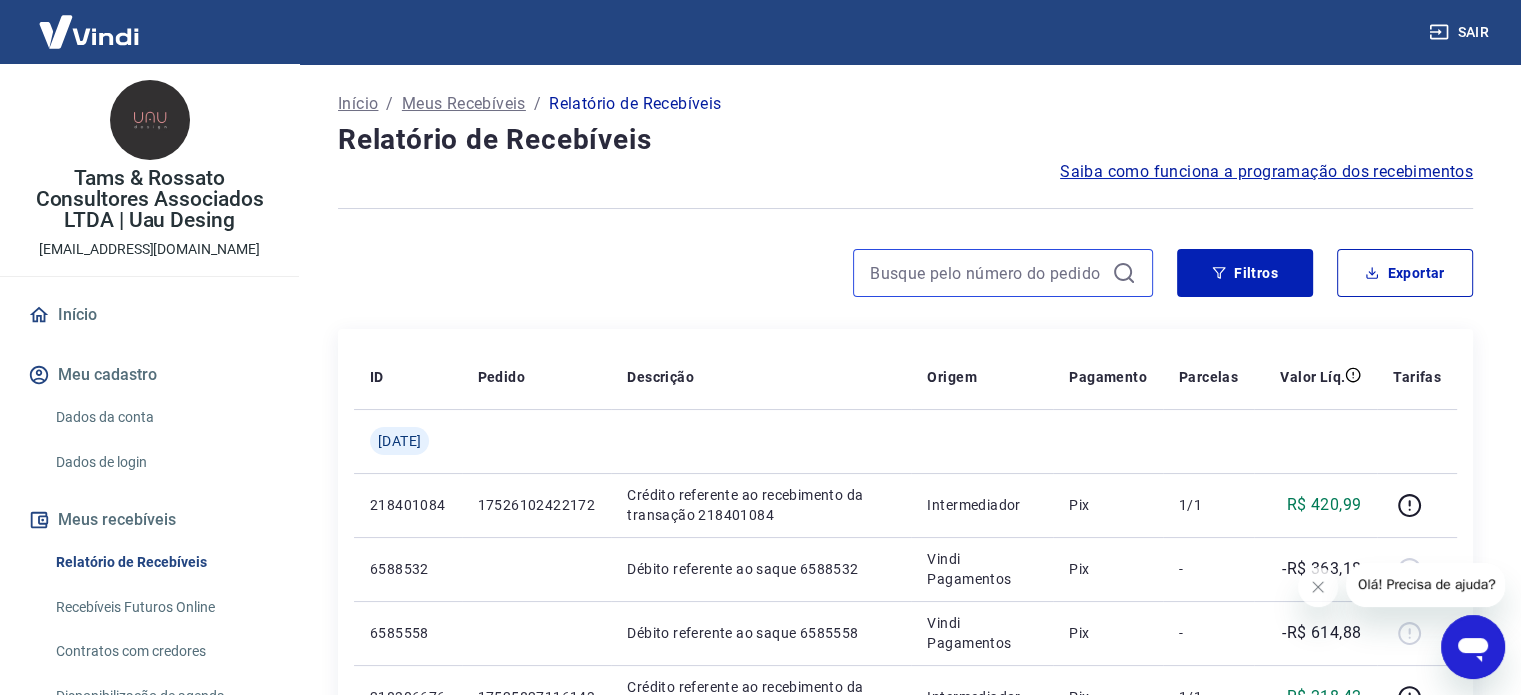 click at bounding box center [987, 273] 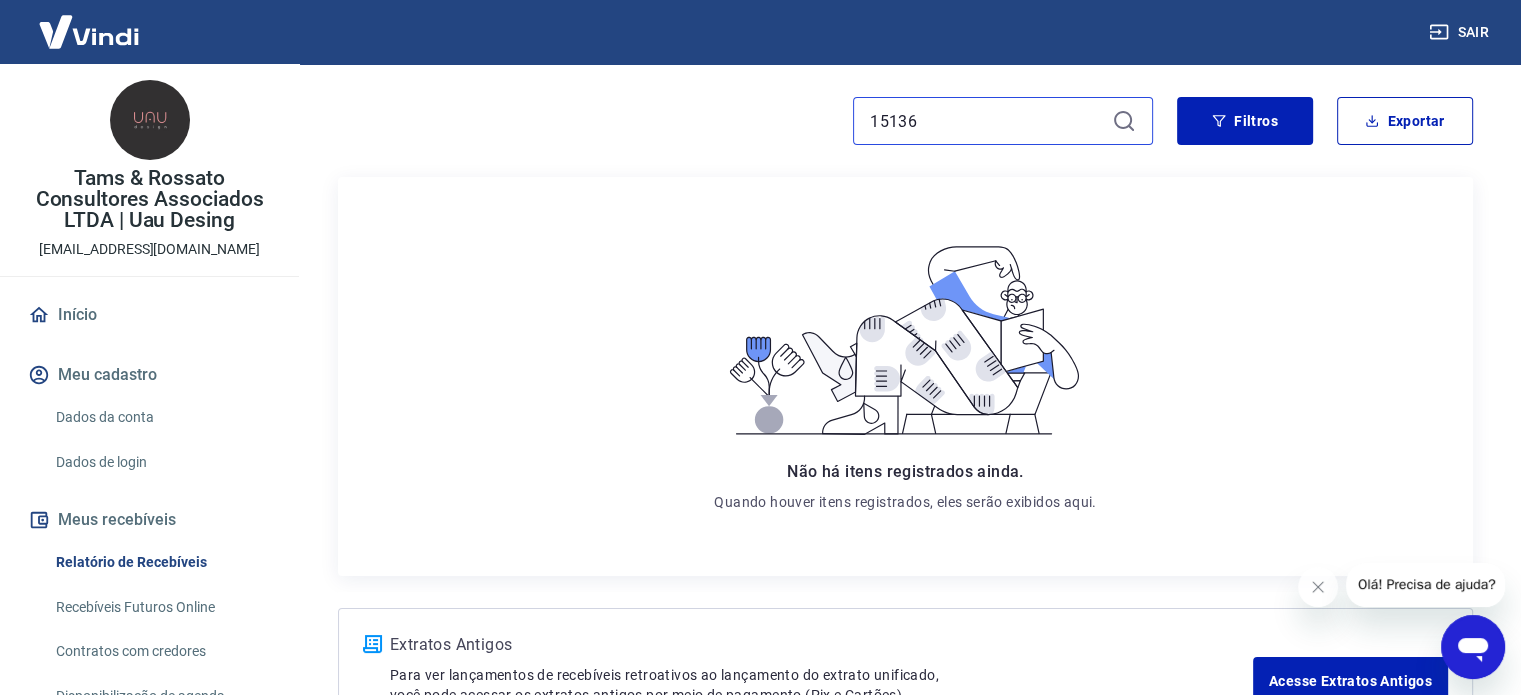 scroll, scrollTop: 0, scrollLeft: 0, axis: both 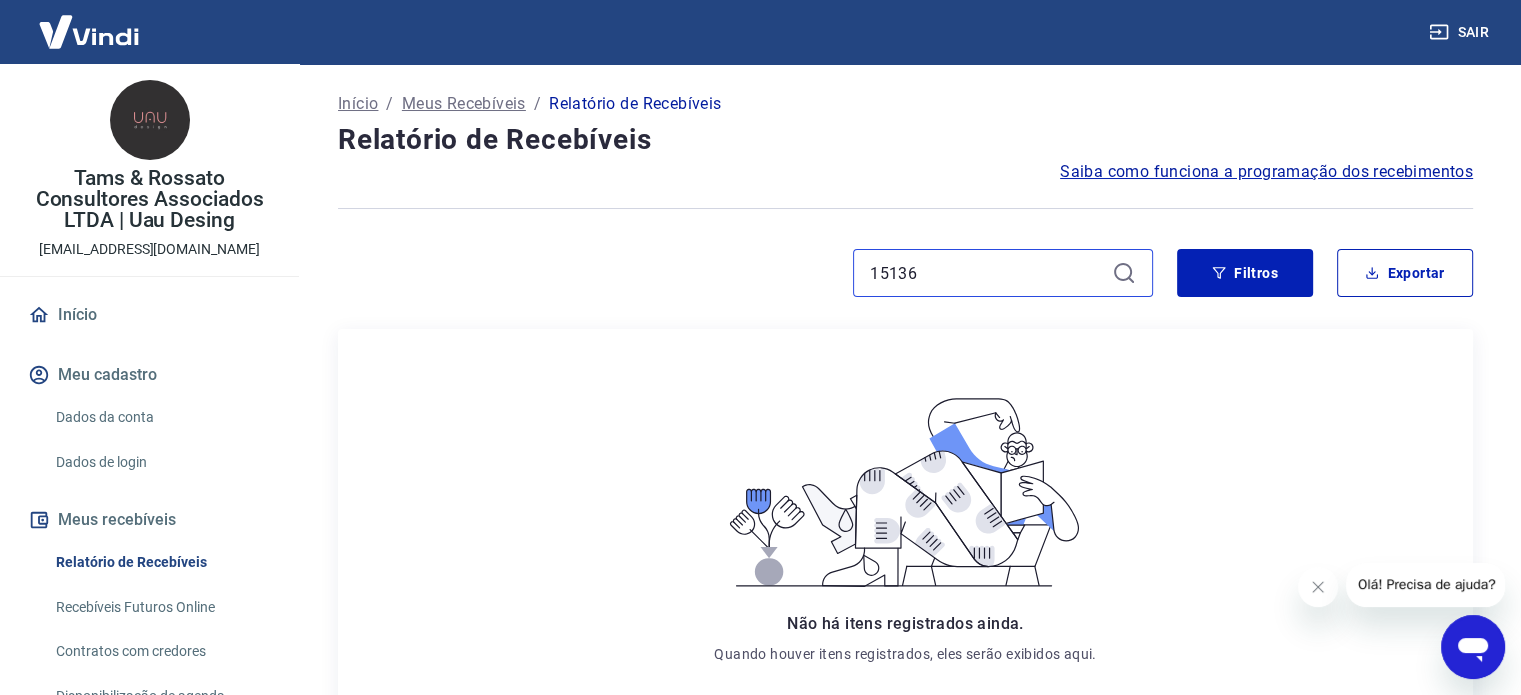 click on "15136" at bounding box center (987, 273) 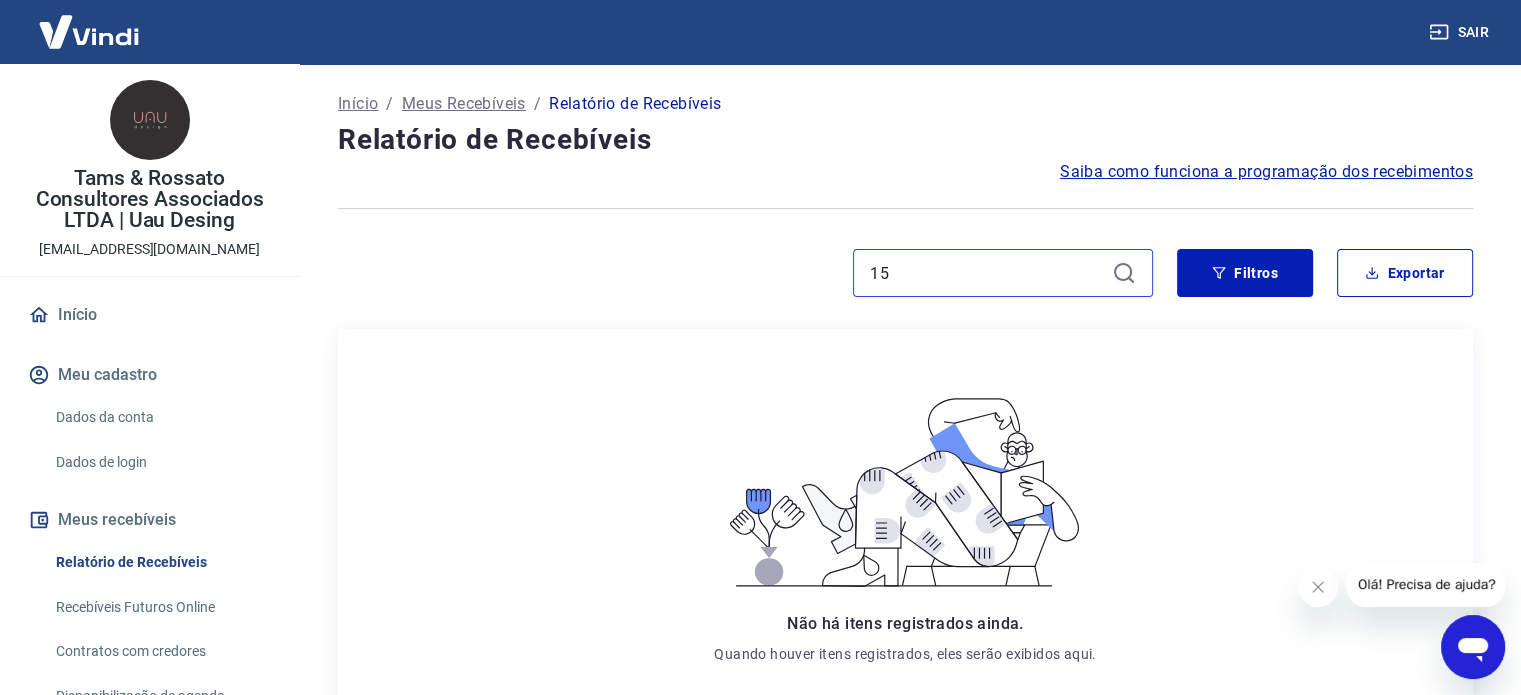 type on "1" 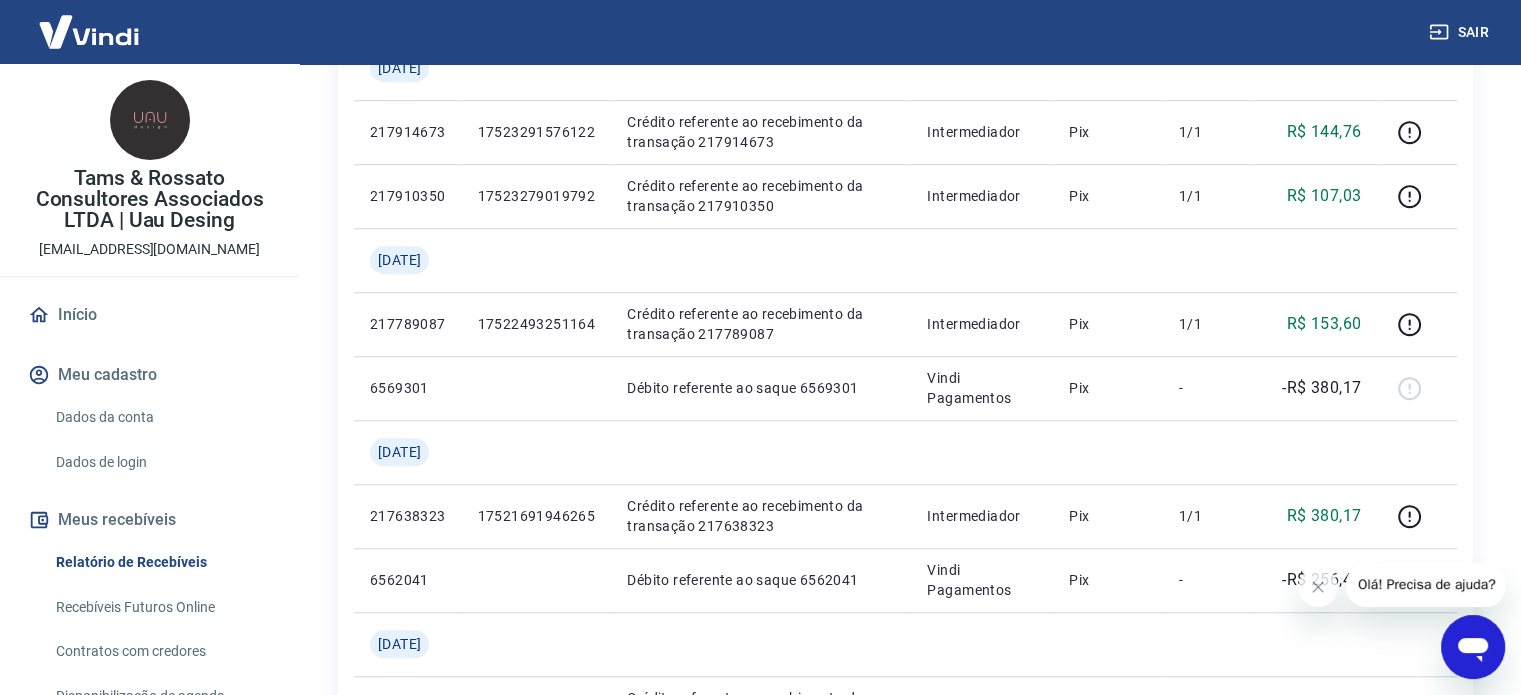 scroll, scrollTop: 1769, scrollLeft: 0, axis: vertical 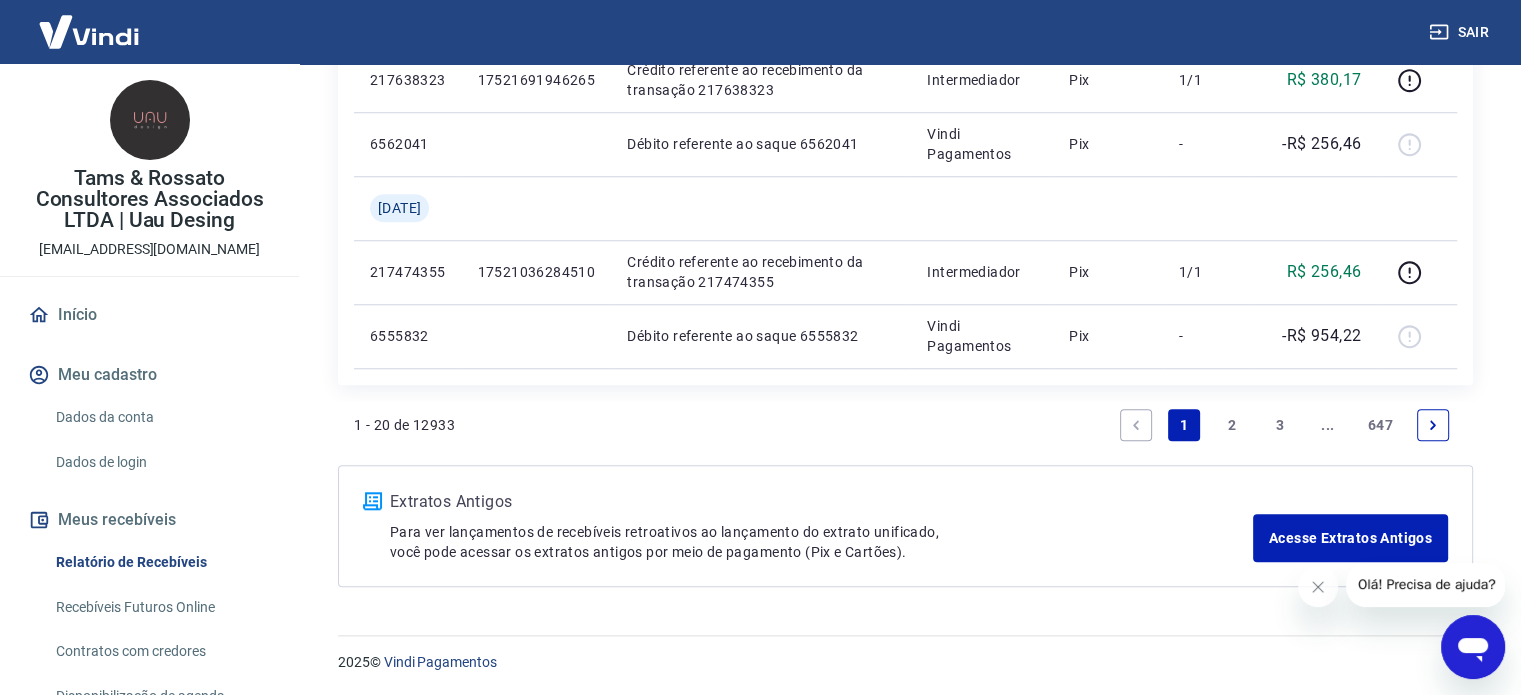 click on "3" at bounding box center [1280, 425] 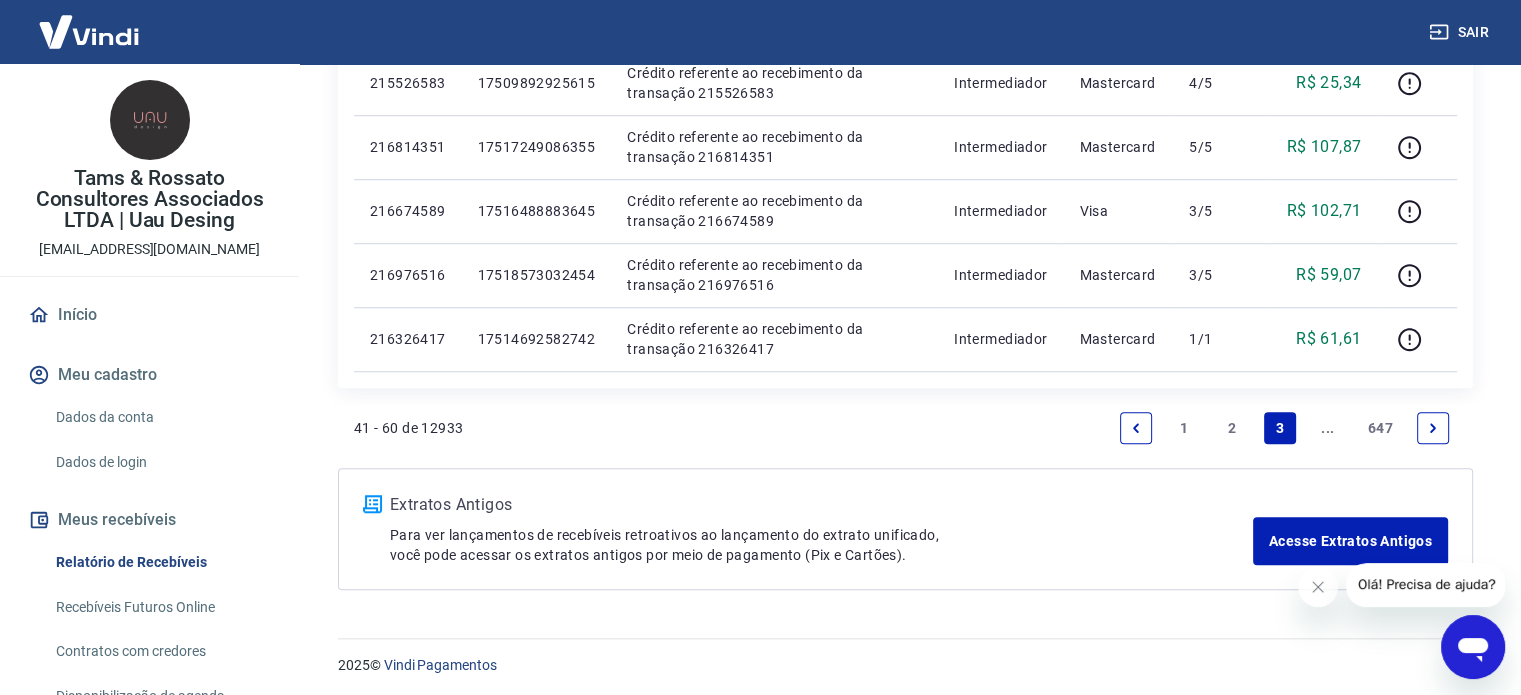 scroll, scrollTop: 1449, scrollLeft: 0, axis: vertical 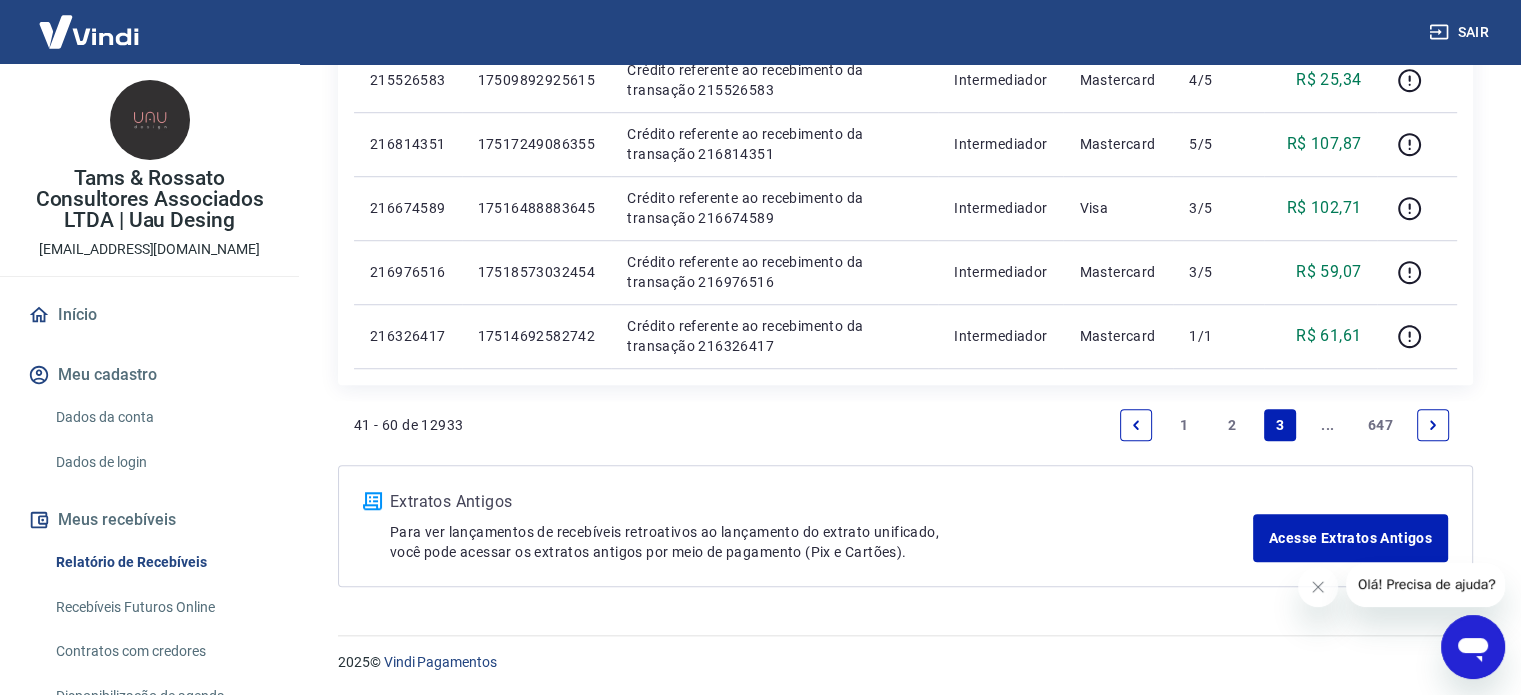 click 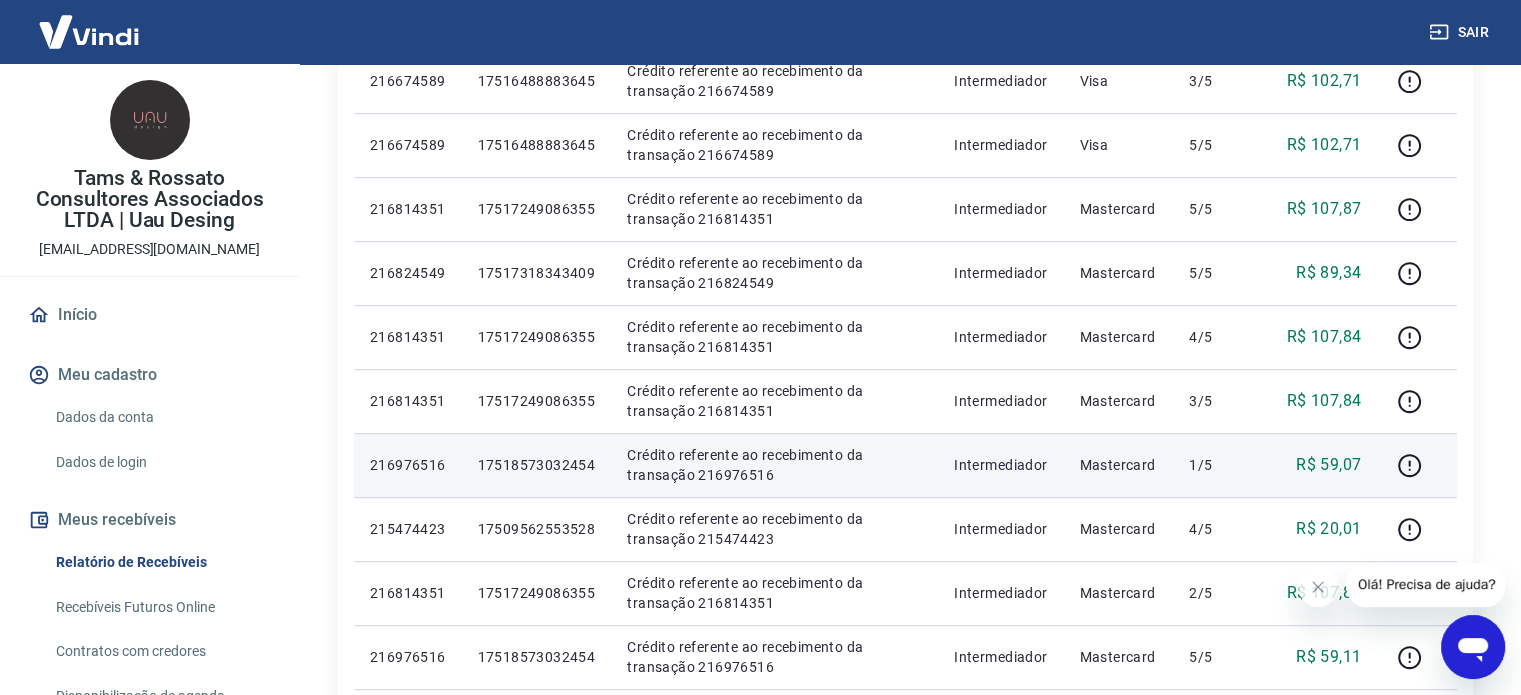 scroll, scrollTop: 1385, scrollLeft: 0, axis: vertical 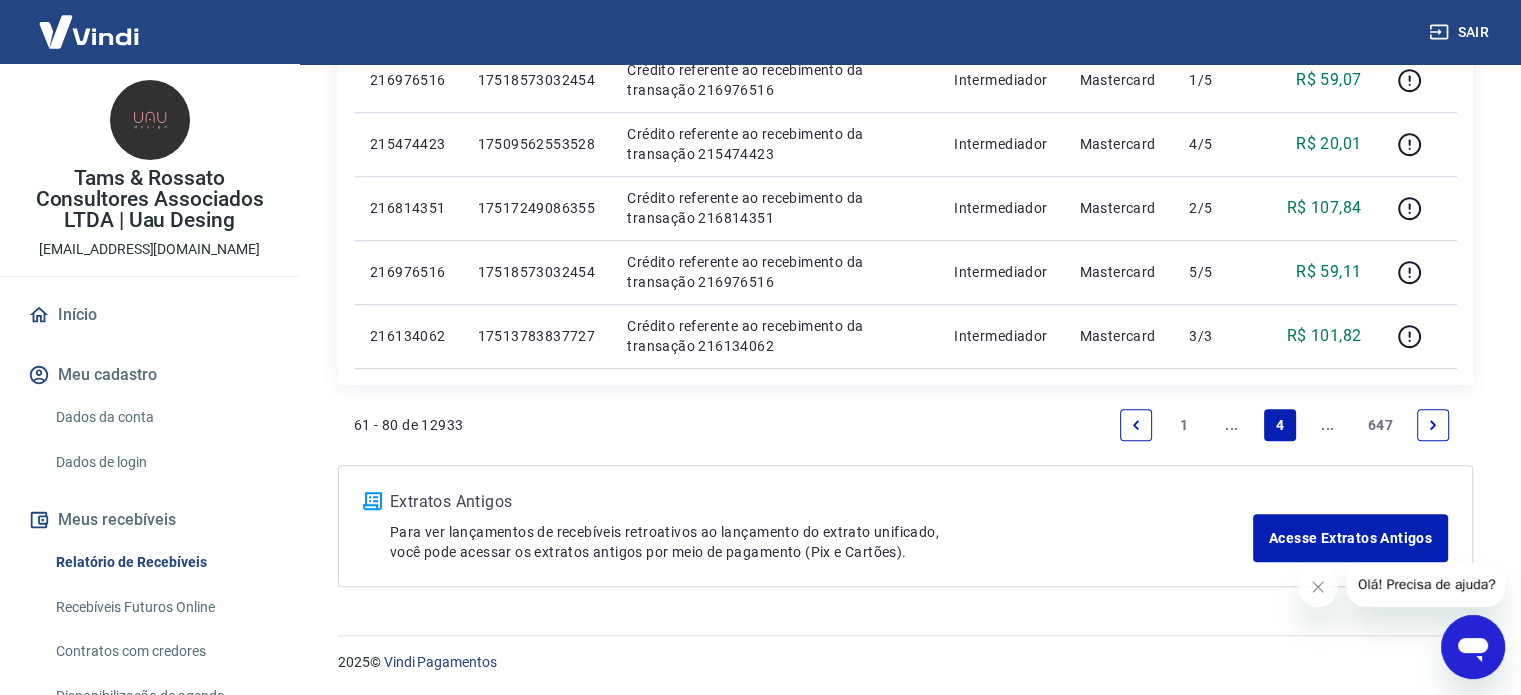 click 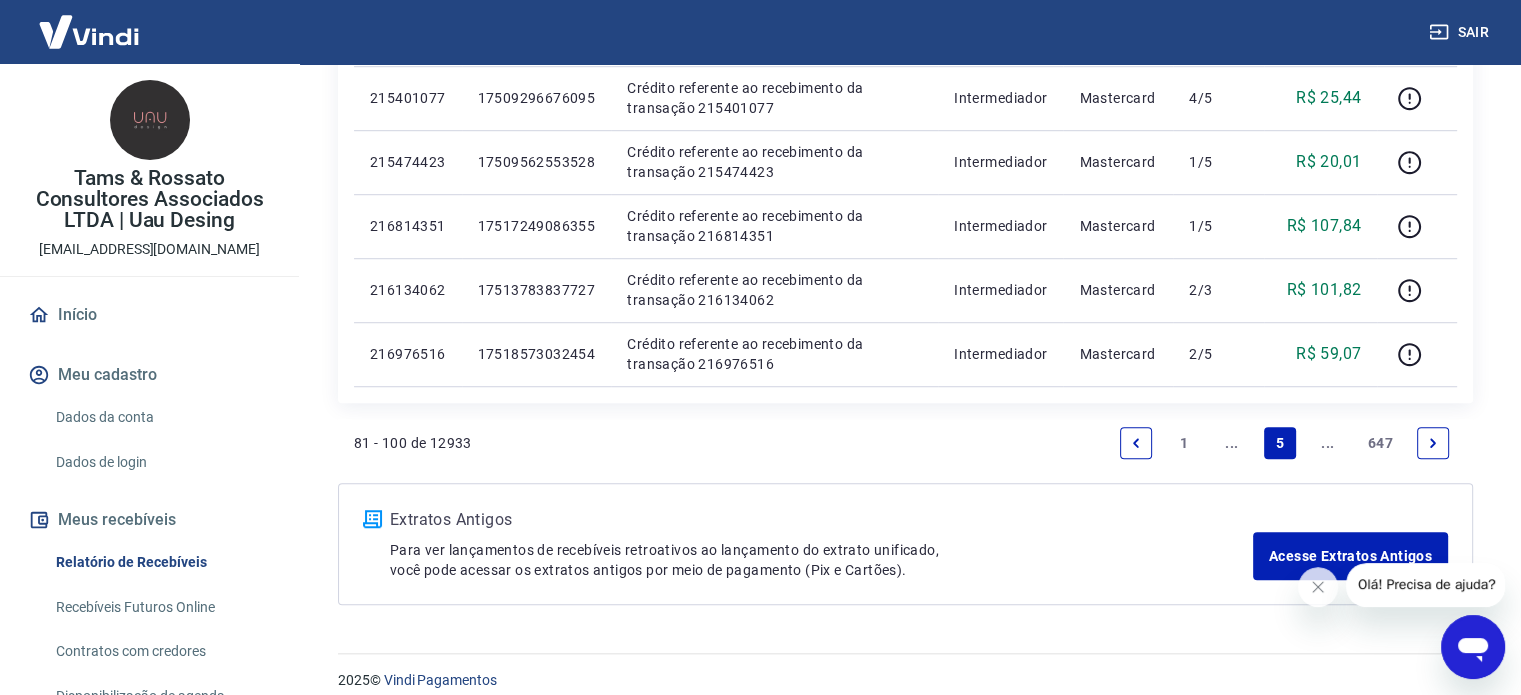 scroll, scrollTop: 1385, scrollLeft: 0, axis: vertical 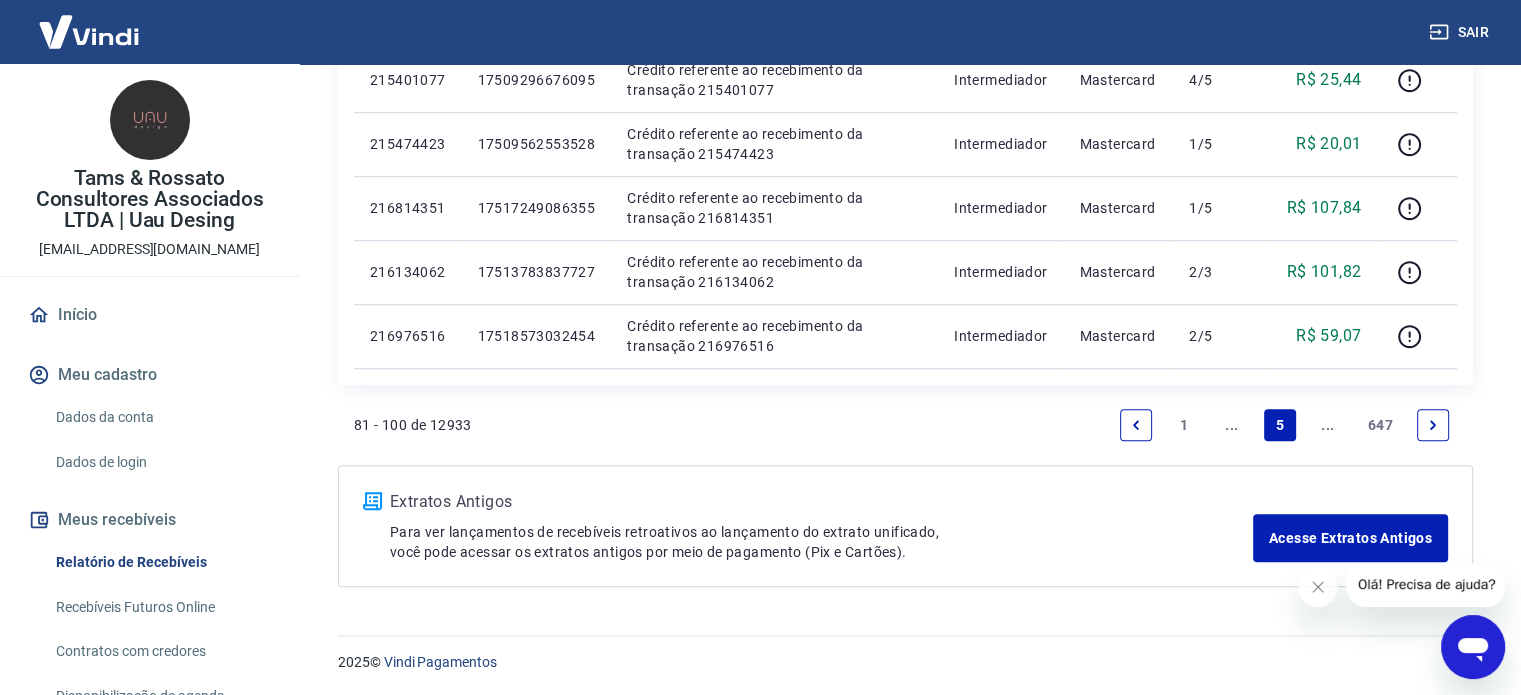 click 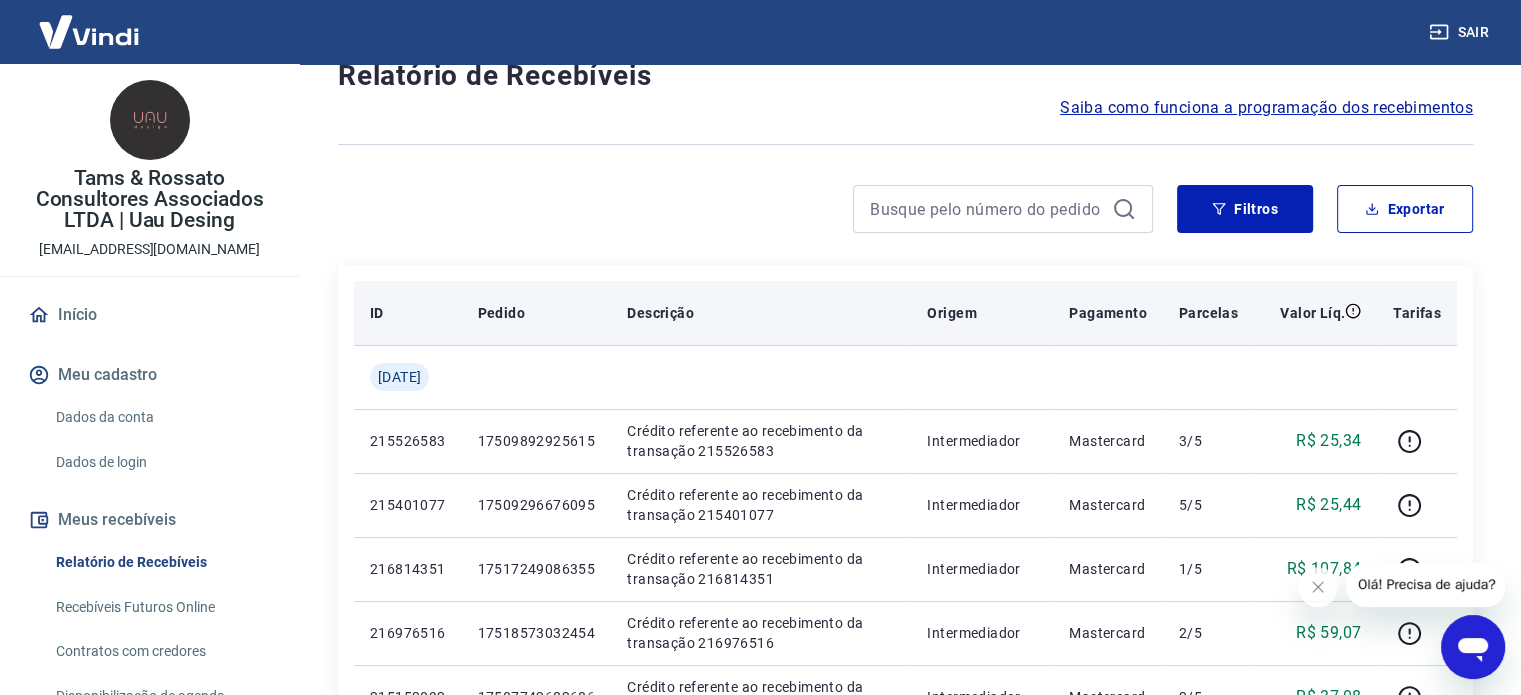 scroll, scrollTop: 0, scrollLeft: 0, axis: both 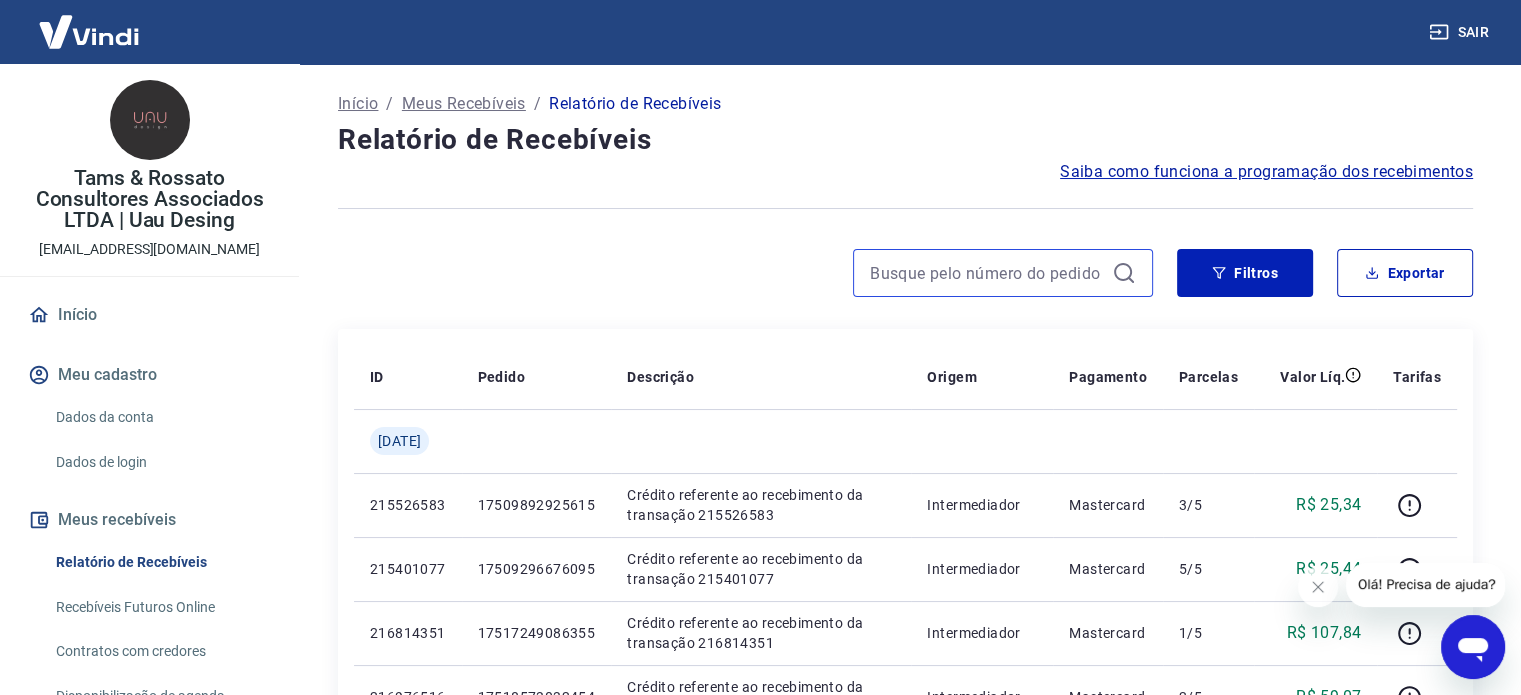 click at bounding box center [987, 273] 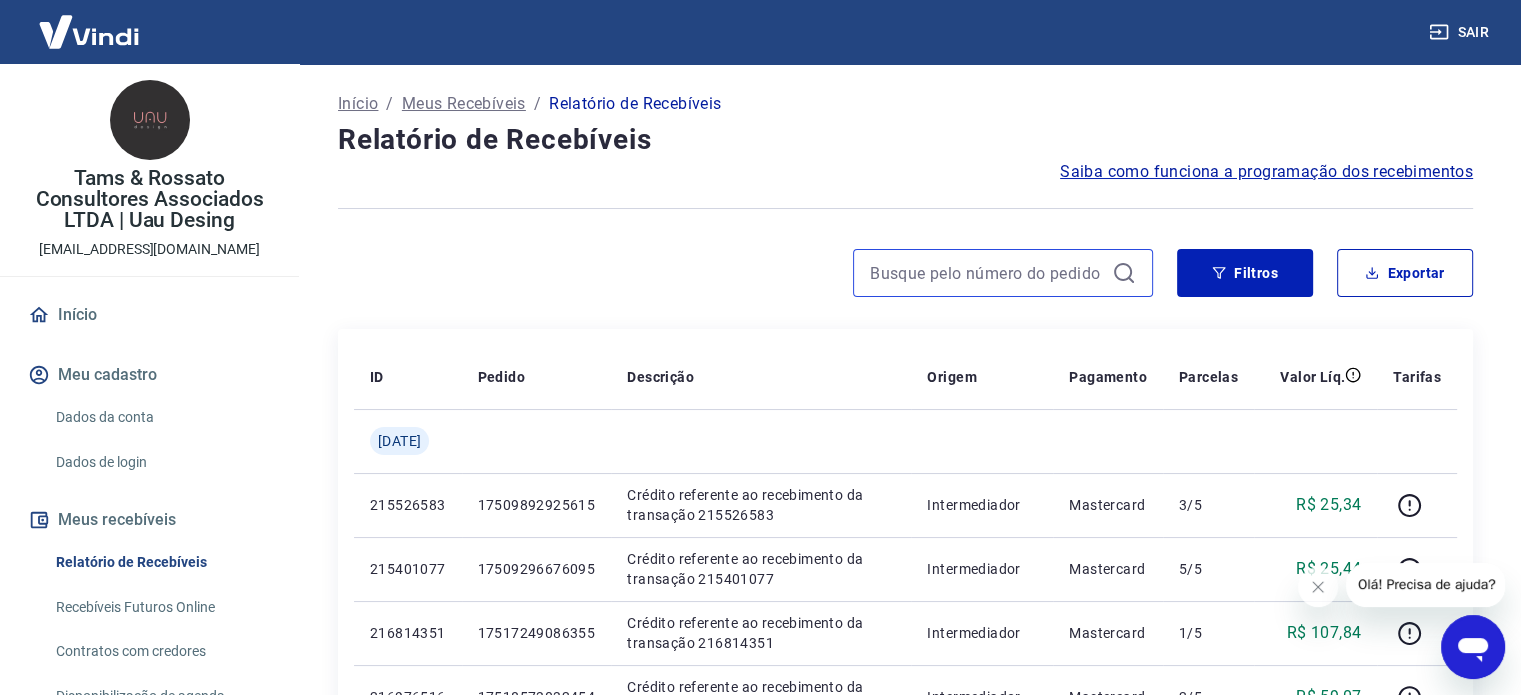 paste on "17496014022841" 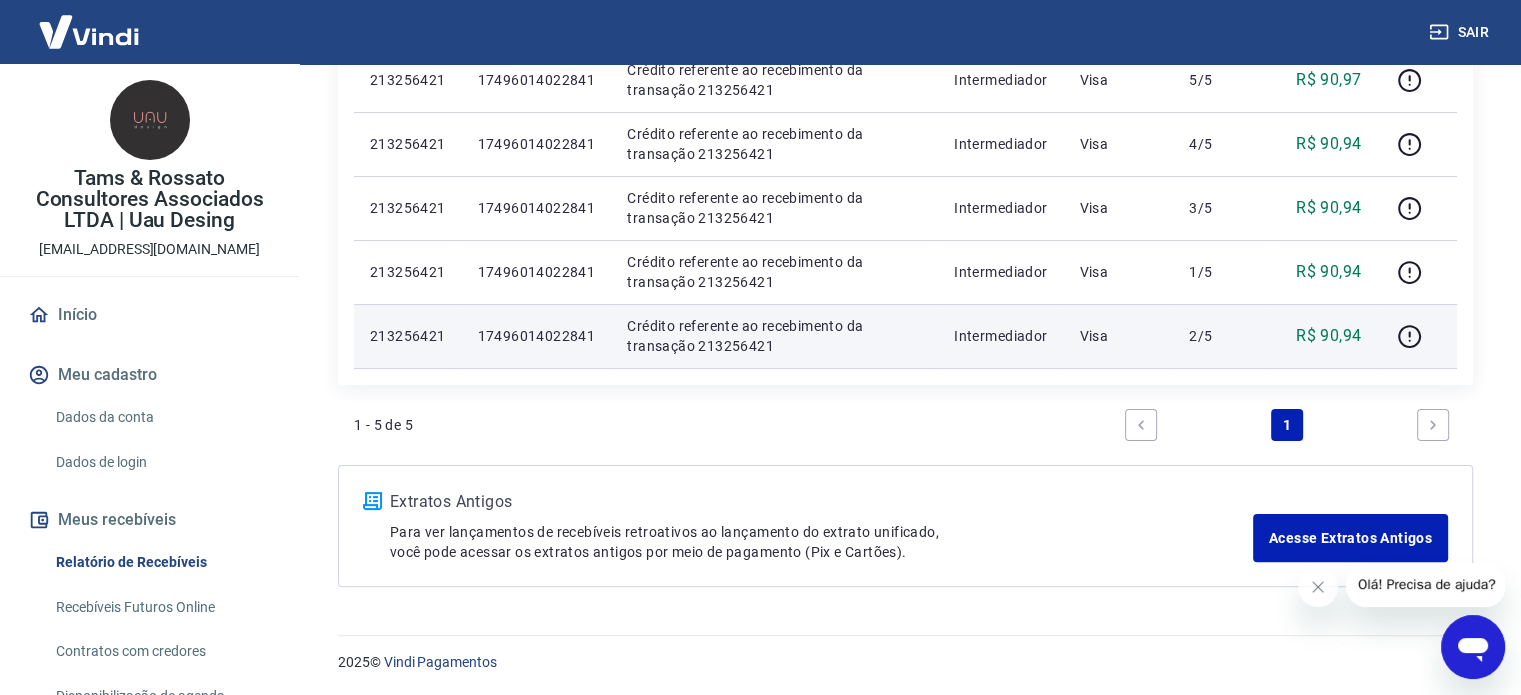 scroll, scrollTop: 259, scrollLeft: 0, axis: vertical 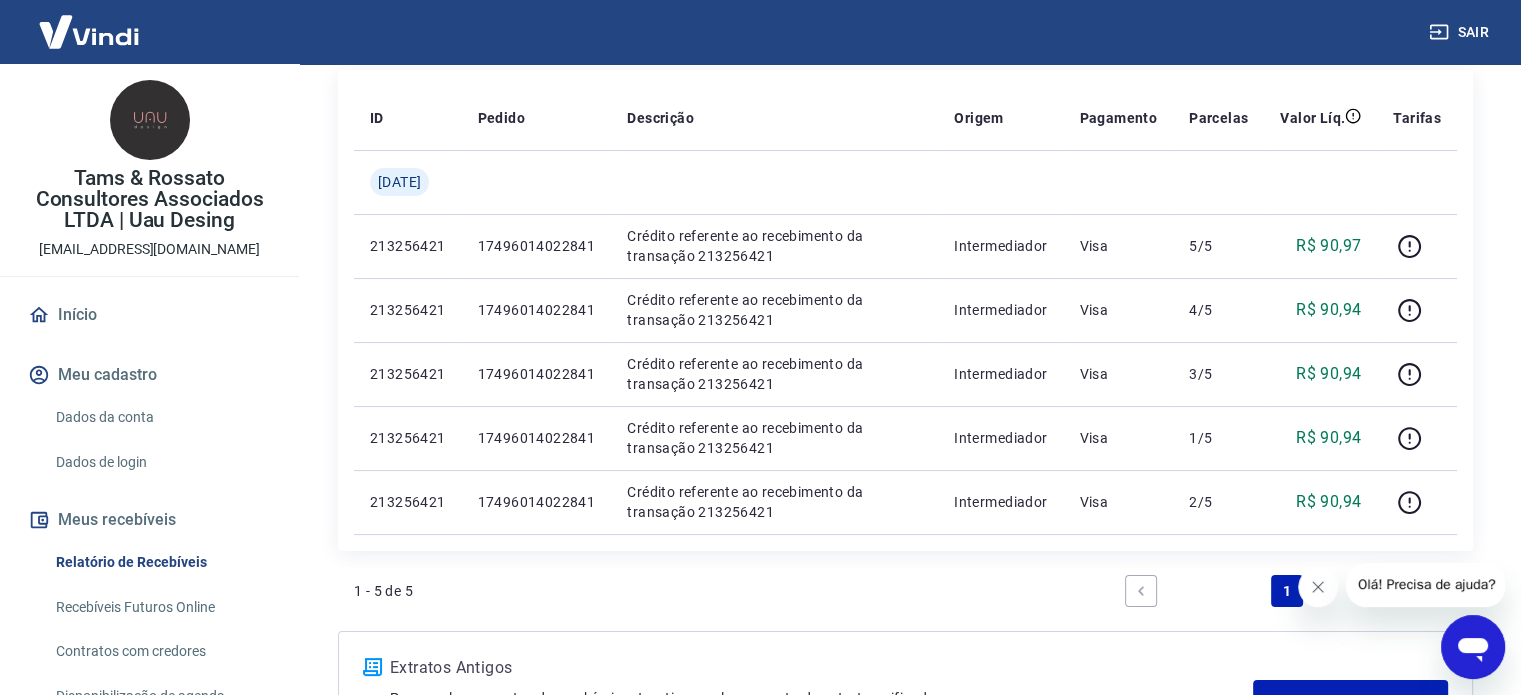 type on "17496014022841" 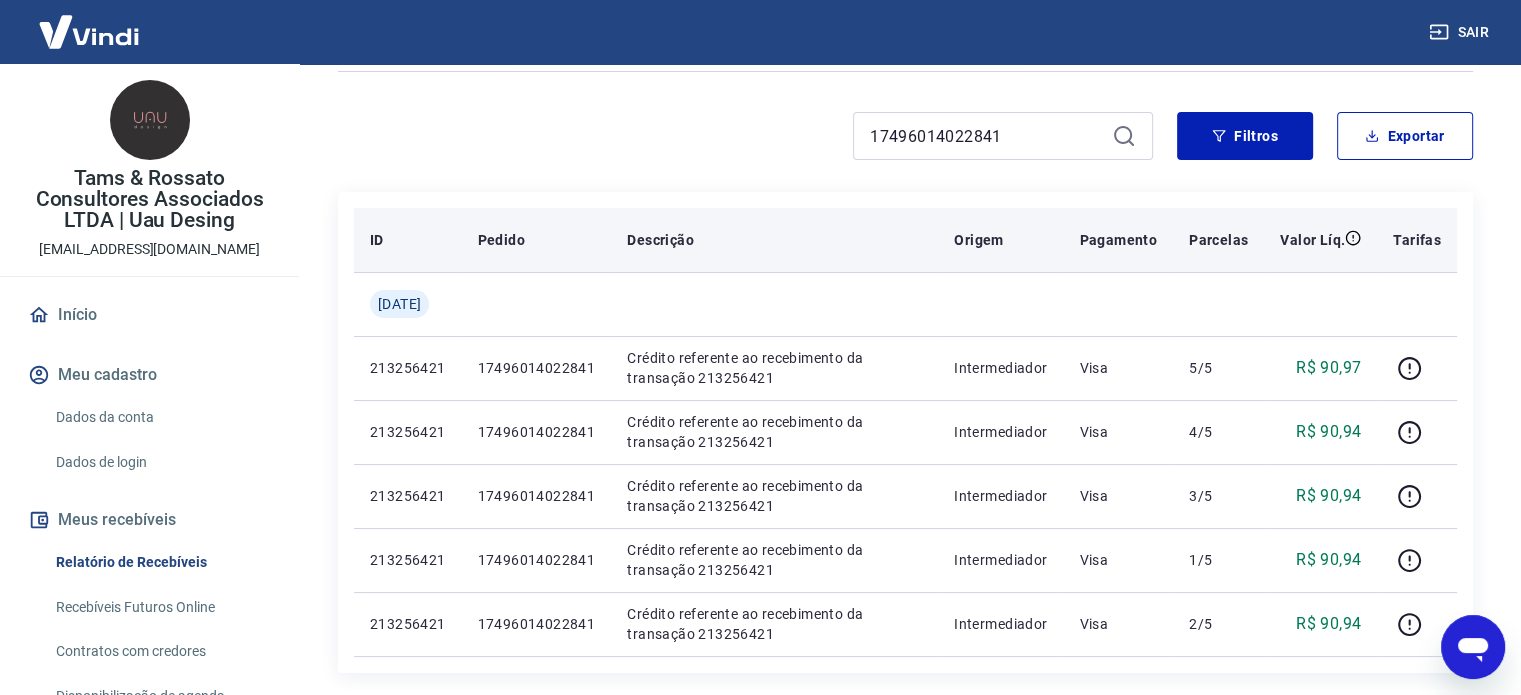 scroll, scrollTop: 0, scrollLeft: 0, axis: both 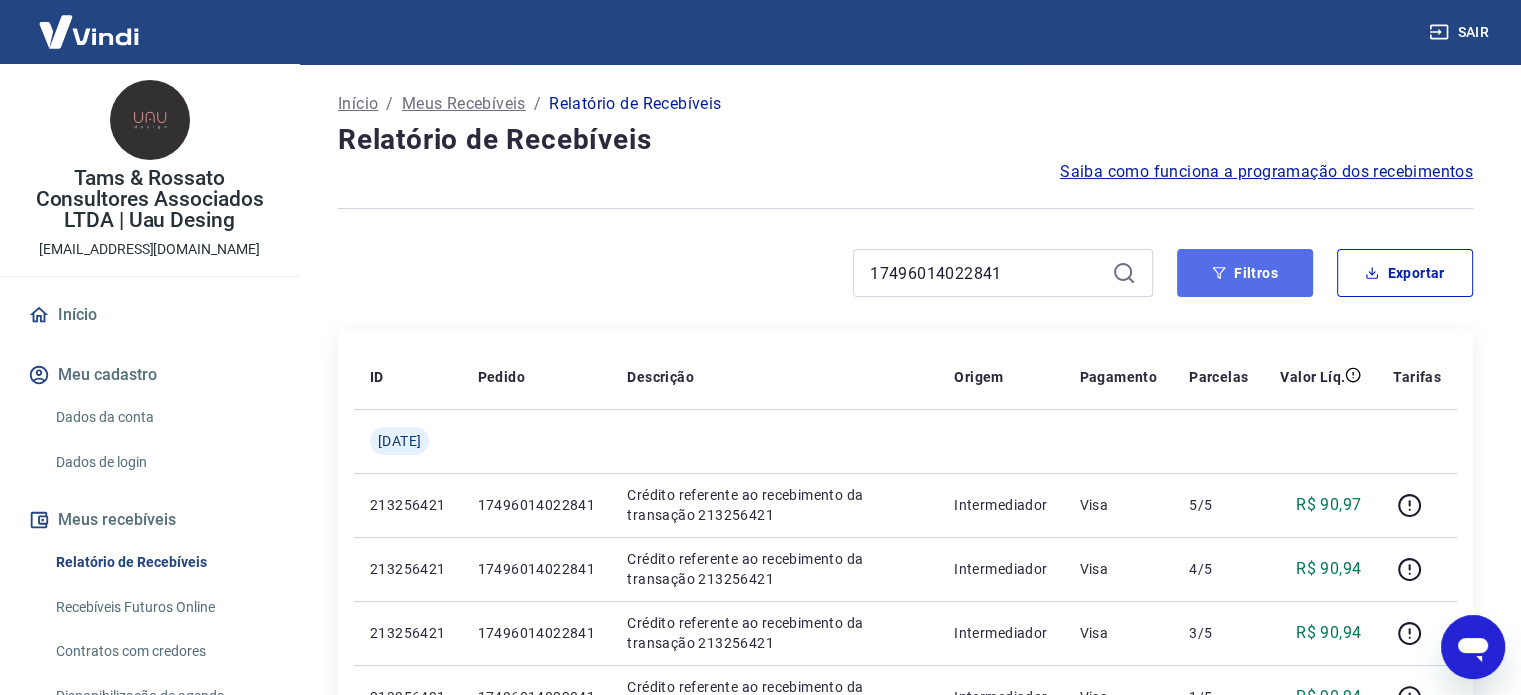 click on "Filtros" at bounding box center [1245, 273] 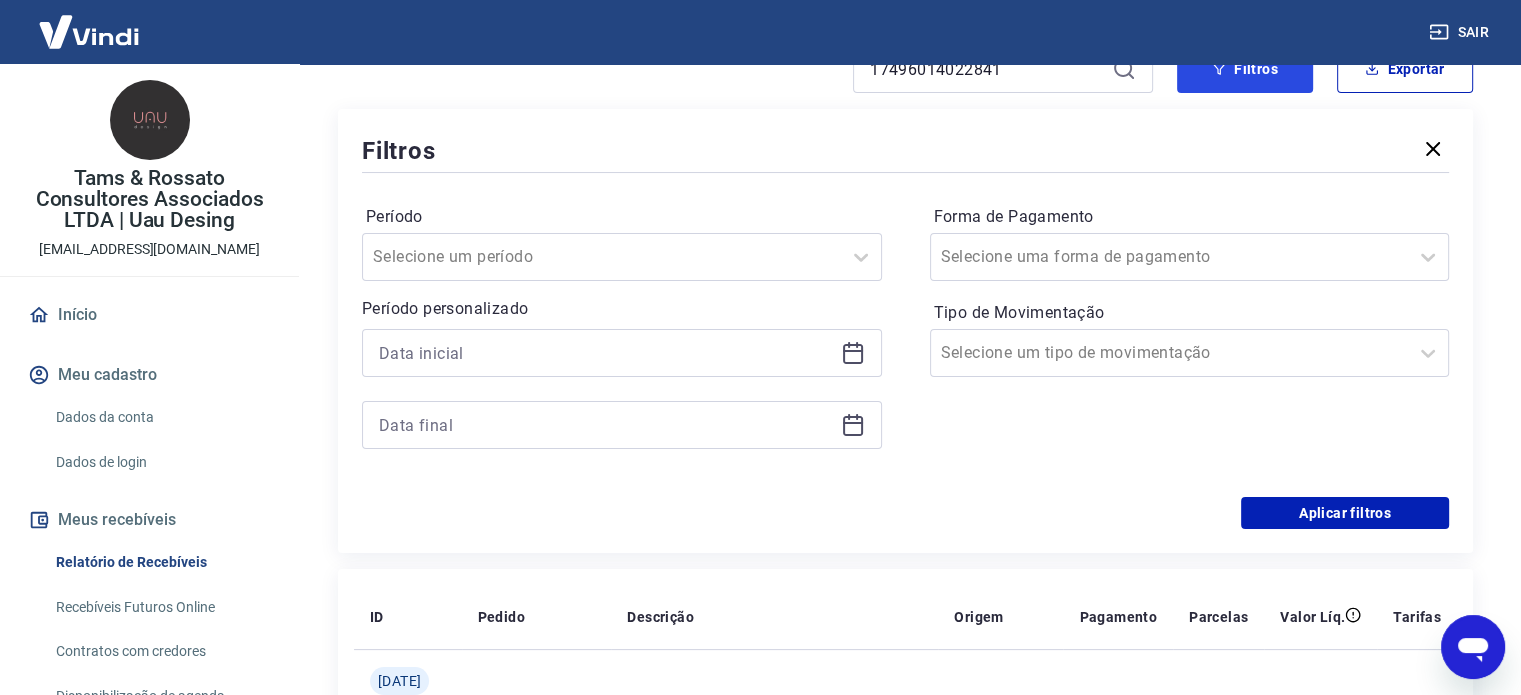 scroll, scrollTop: 166, scrollLeft: 0, axis: vertical 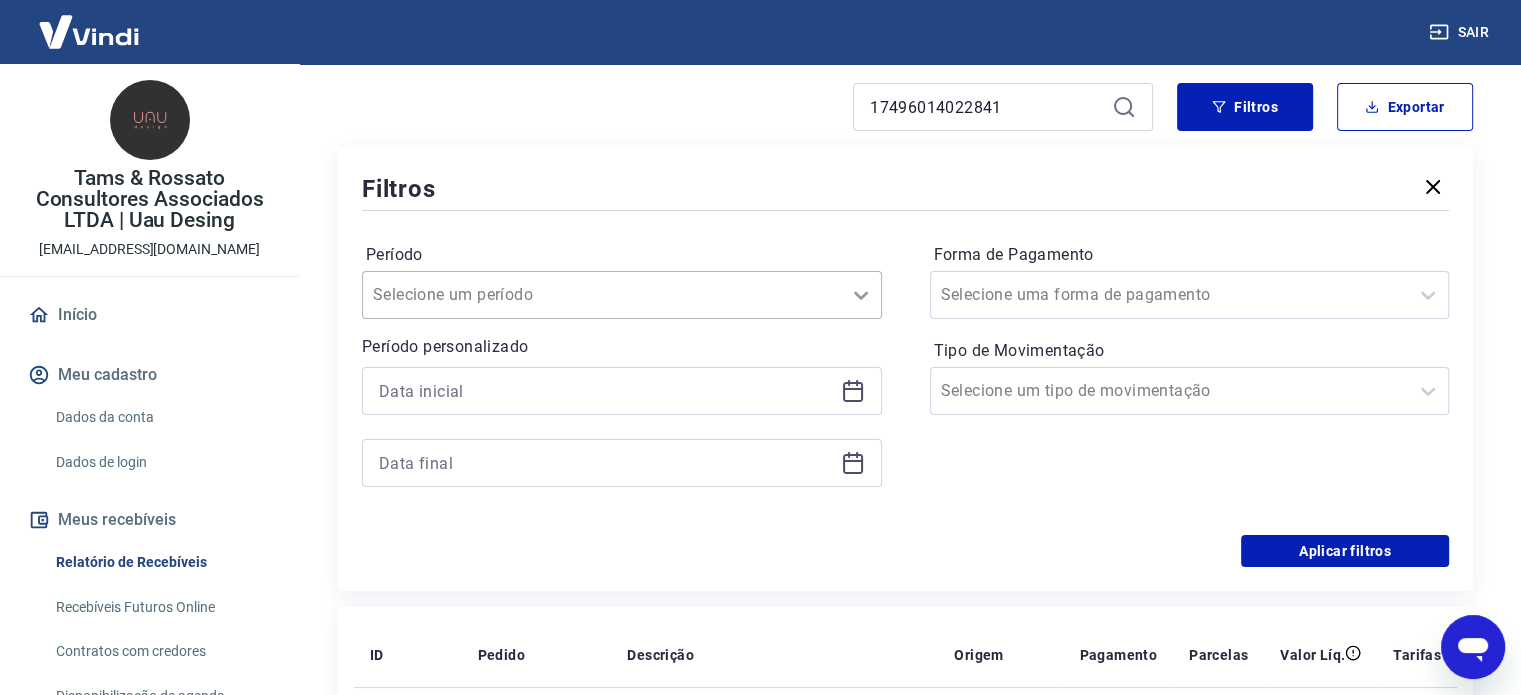click at bounding box center (861, 295) 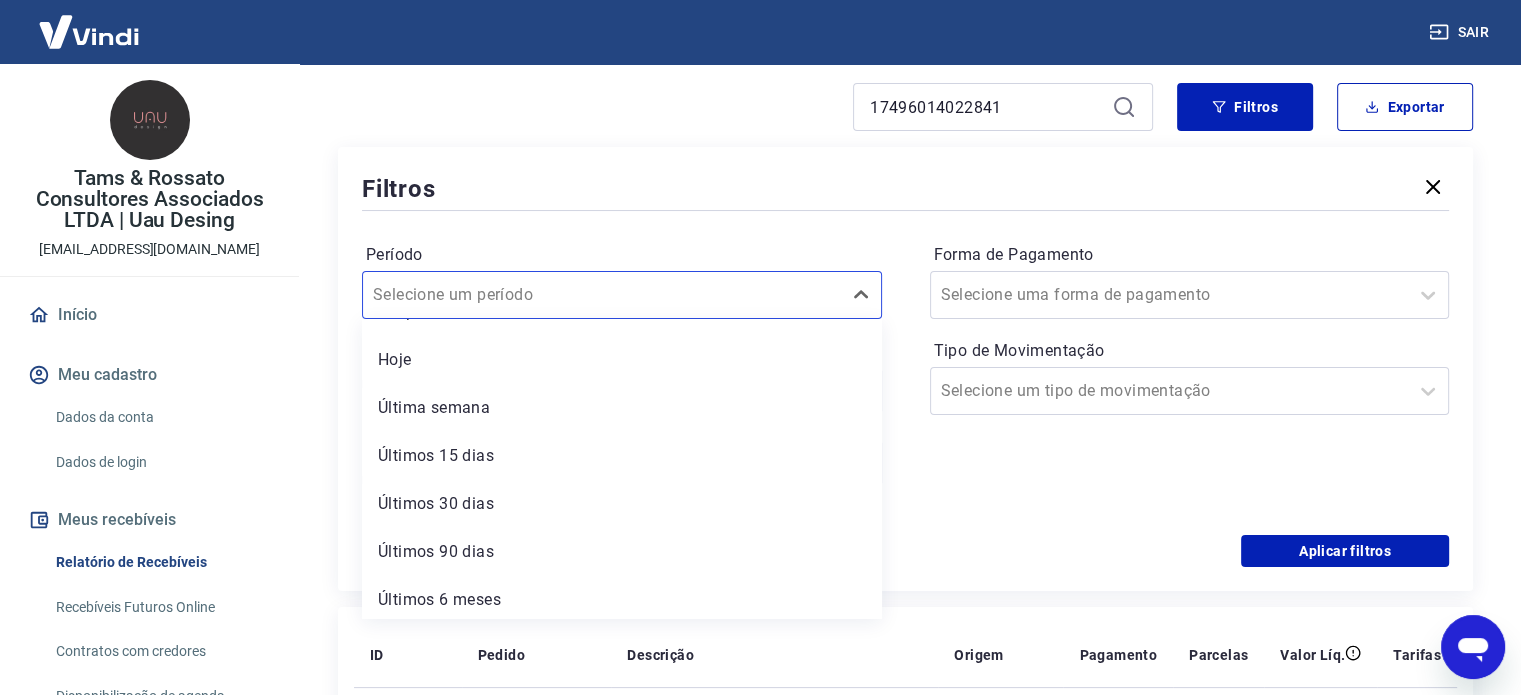 scroll, scrollTop: 44, scrollLeft: 0, axis: vertical 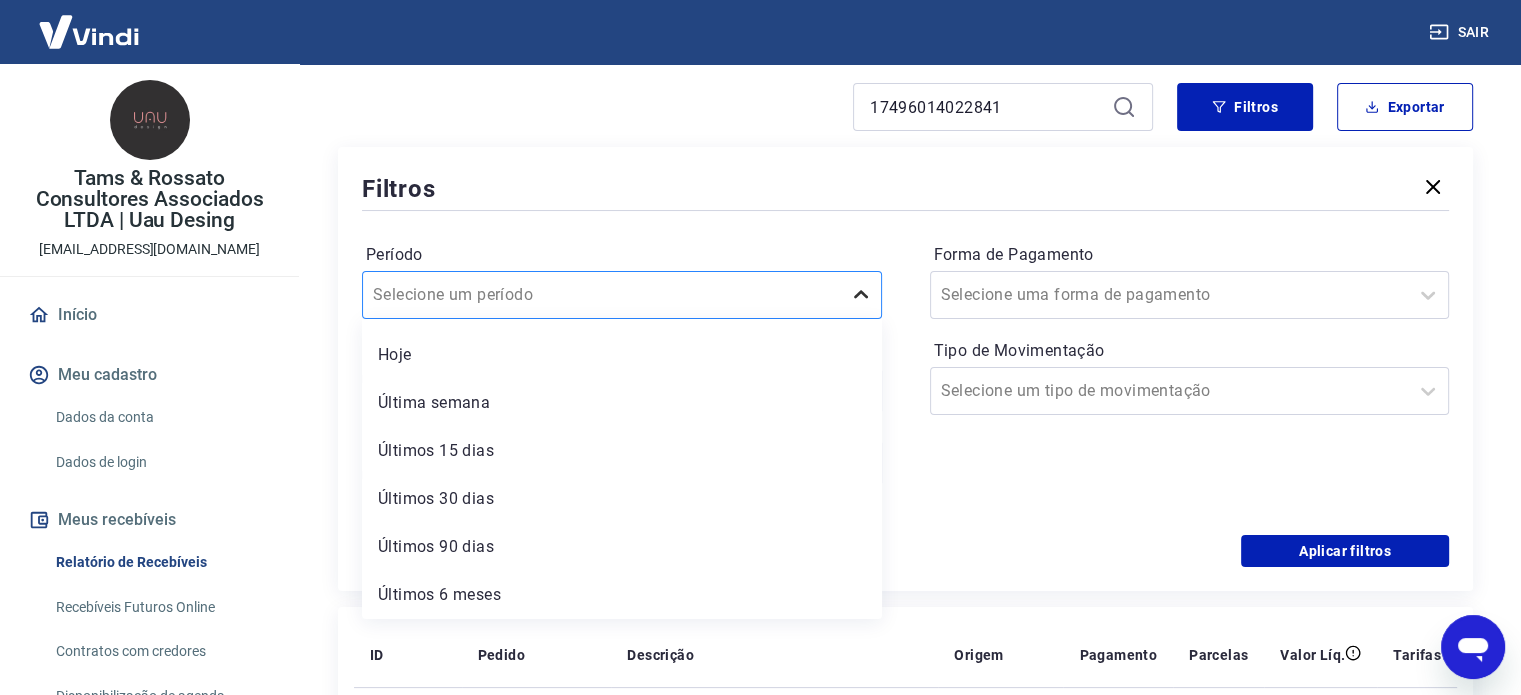 click at bounding box center (861, 295) 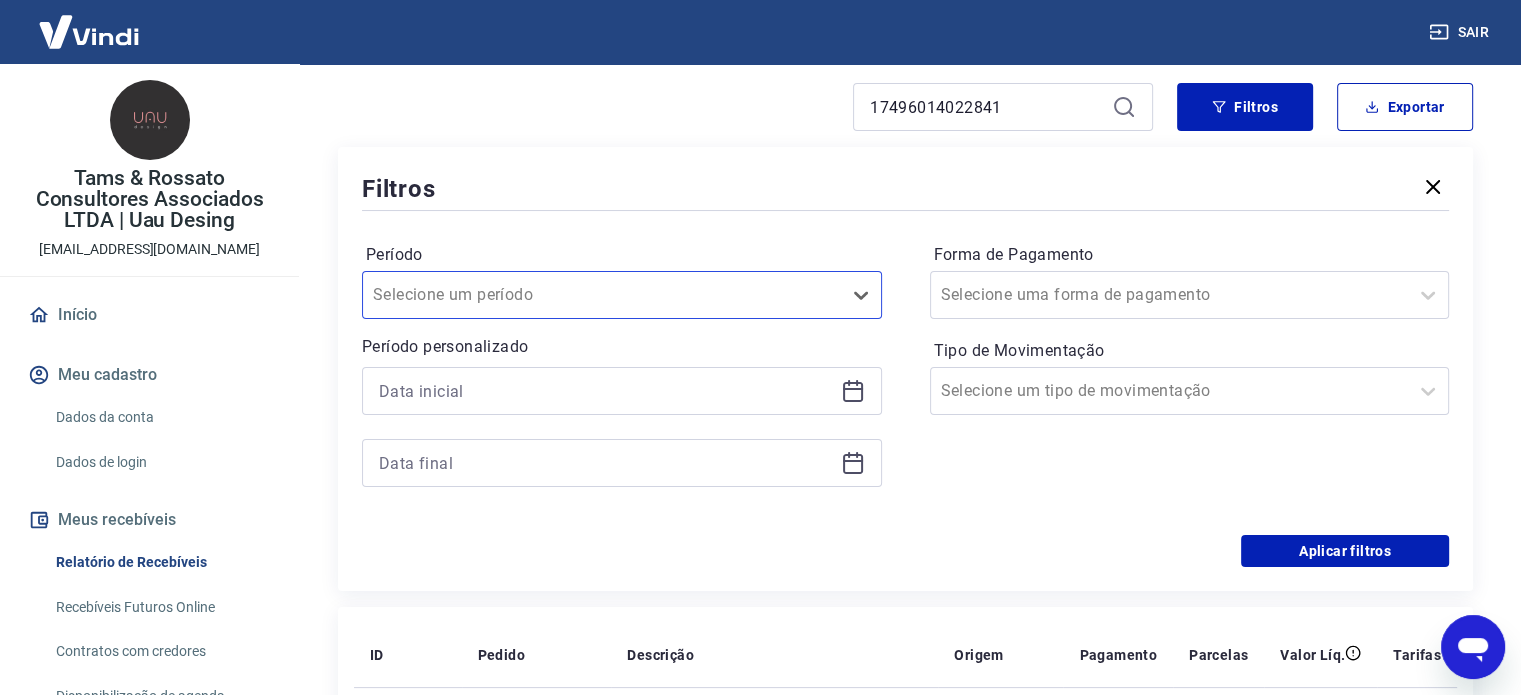 click 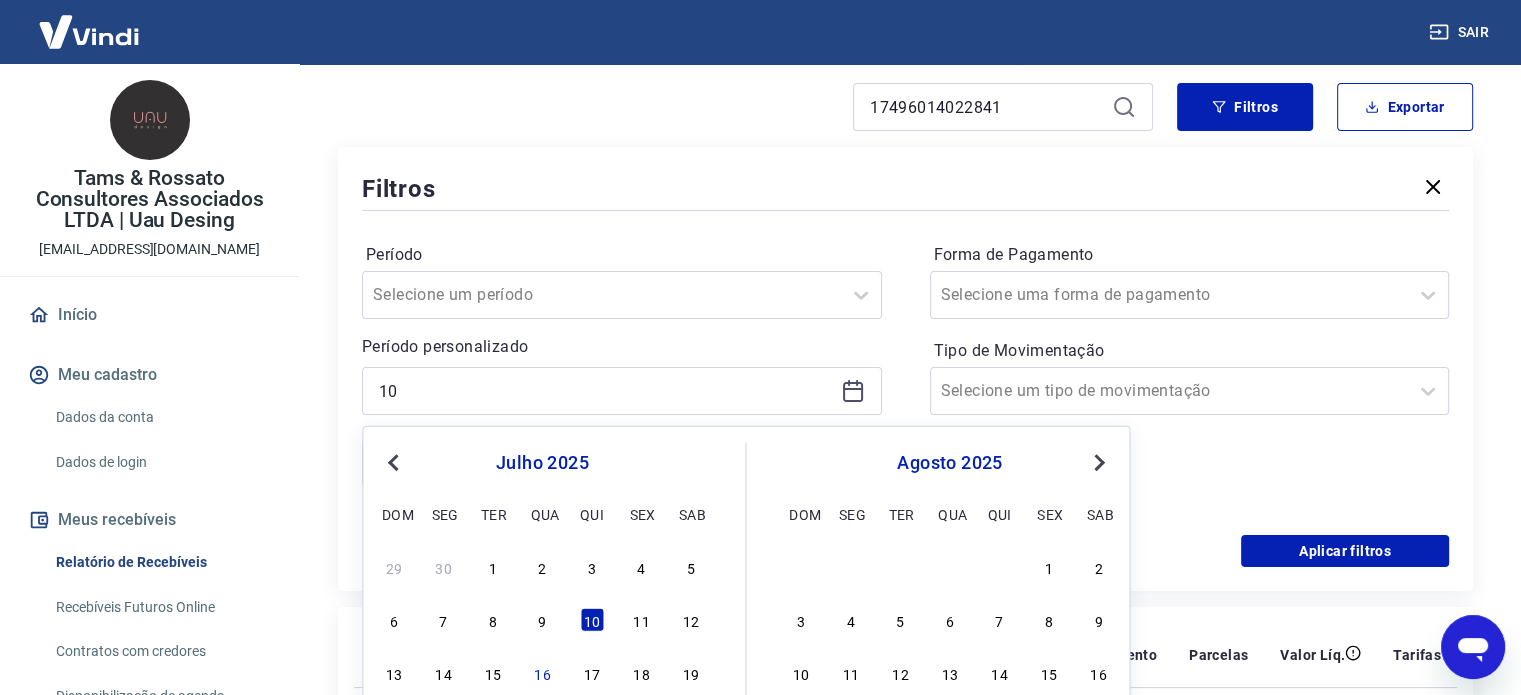 click on "Previous Month" at bounding box center [393, 463] 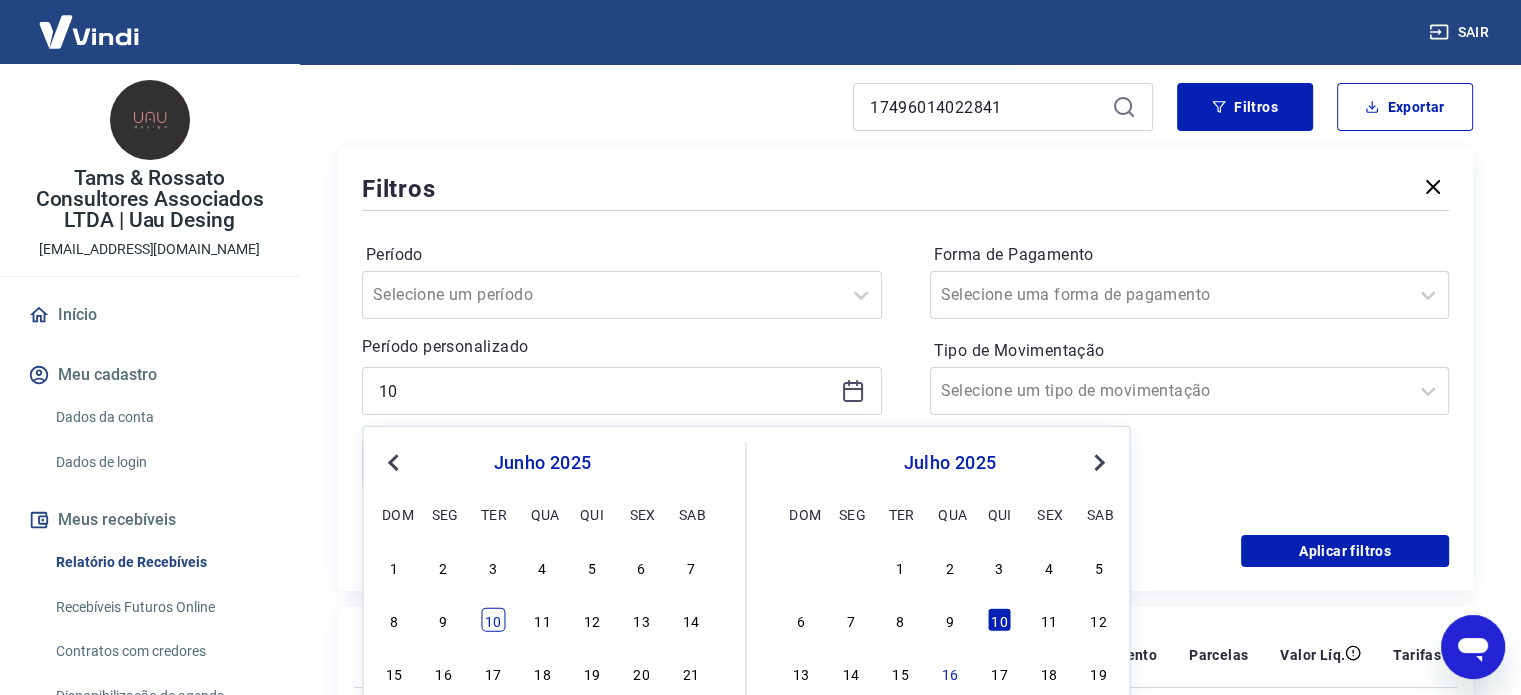 click on "10" at bounding box center [493, 620] 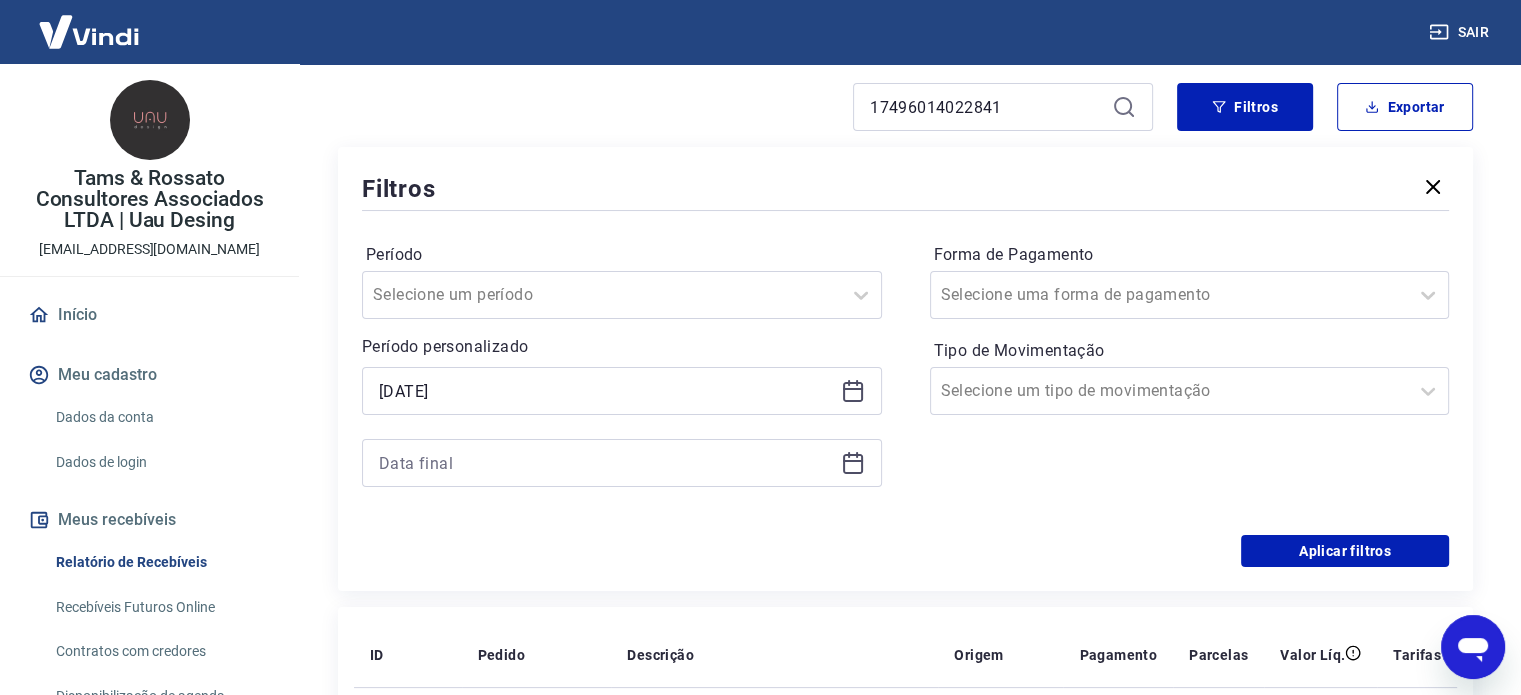 click 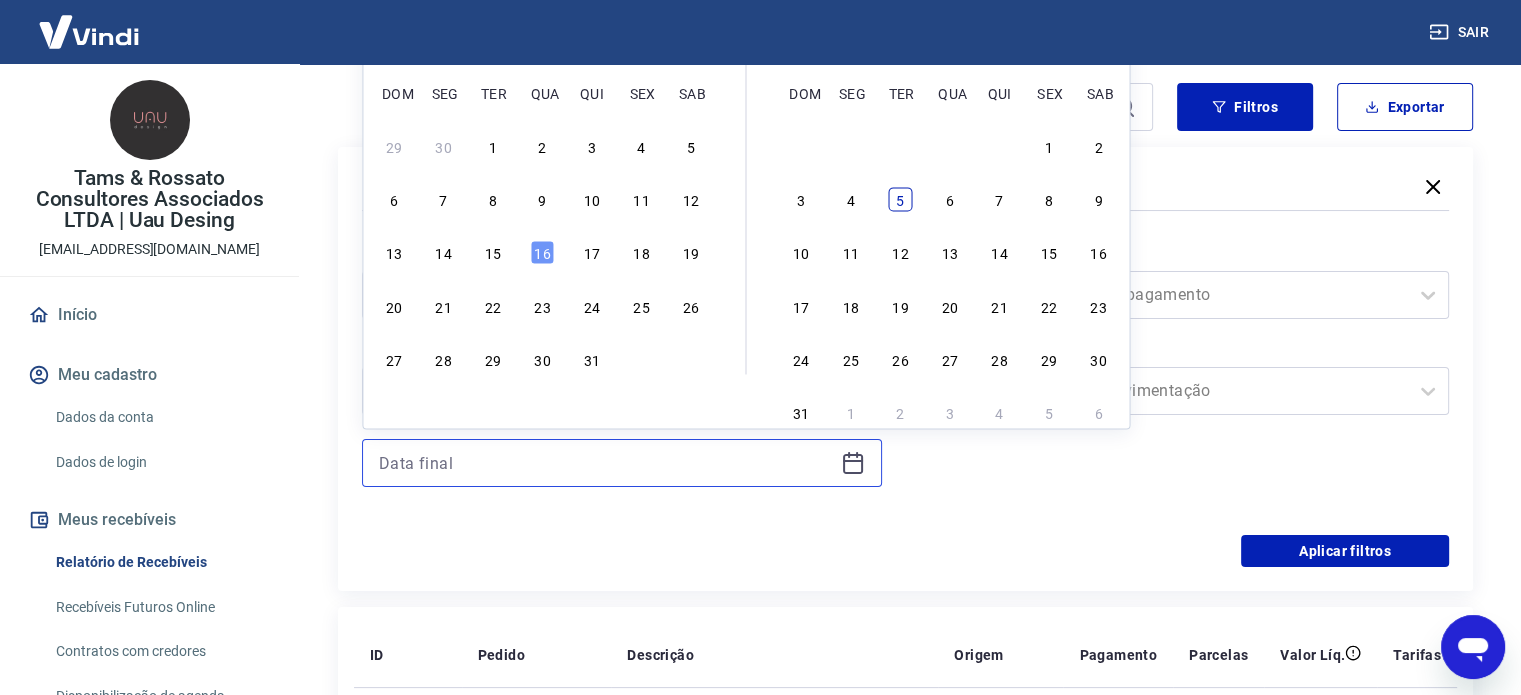 scroll, scrollTop: 0, scrollLeft: 0, axis: both 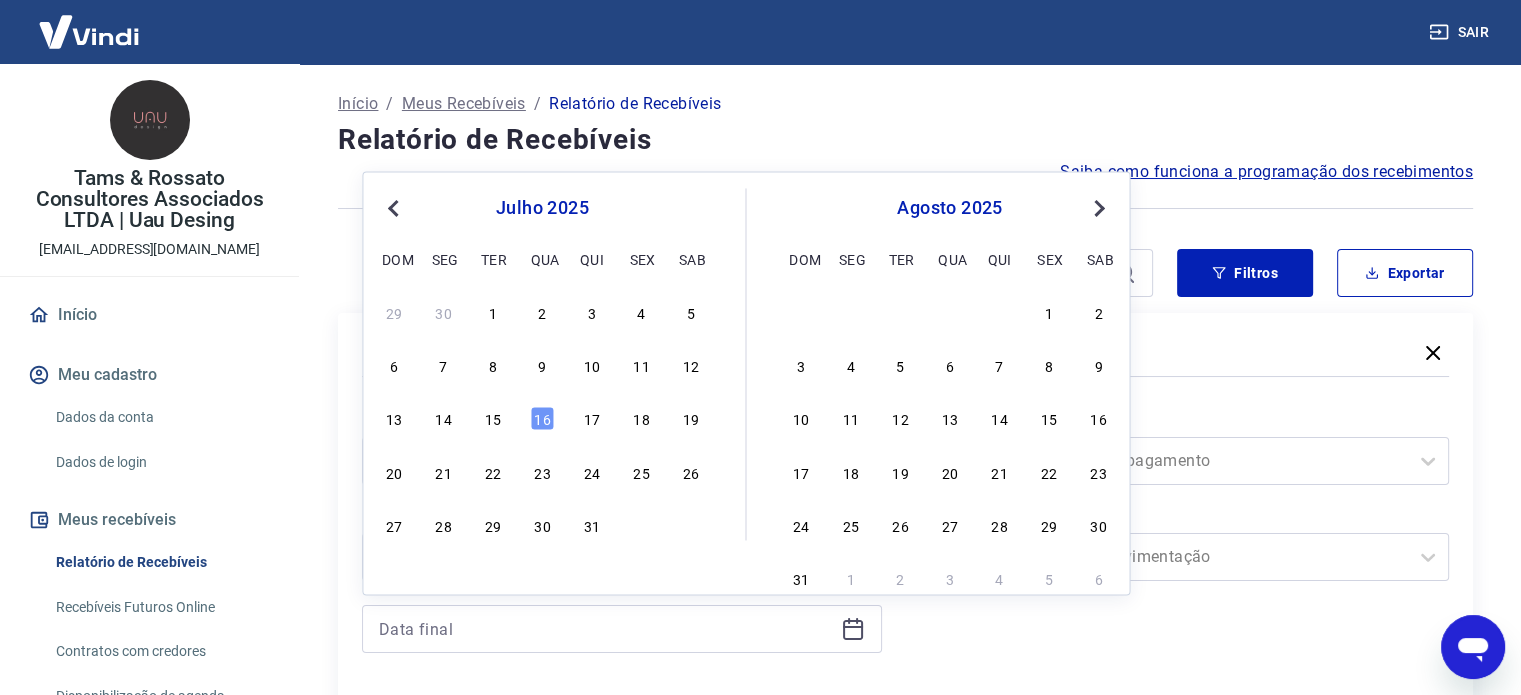 click on "Previous Month" at bounding box center [395, 207] 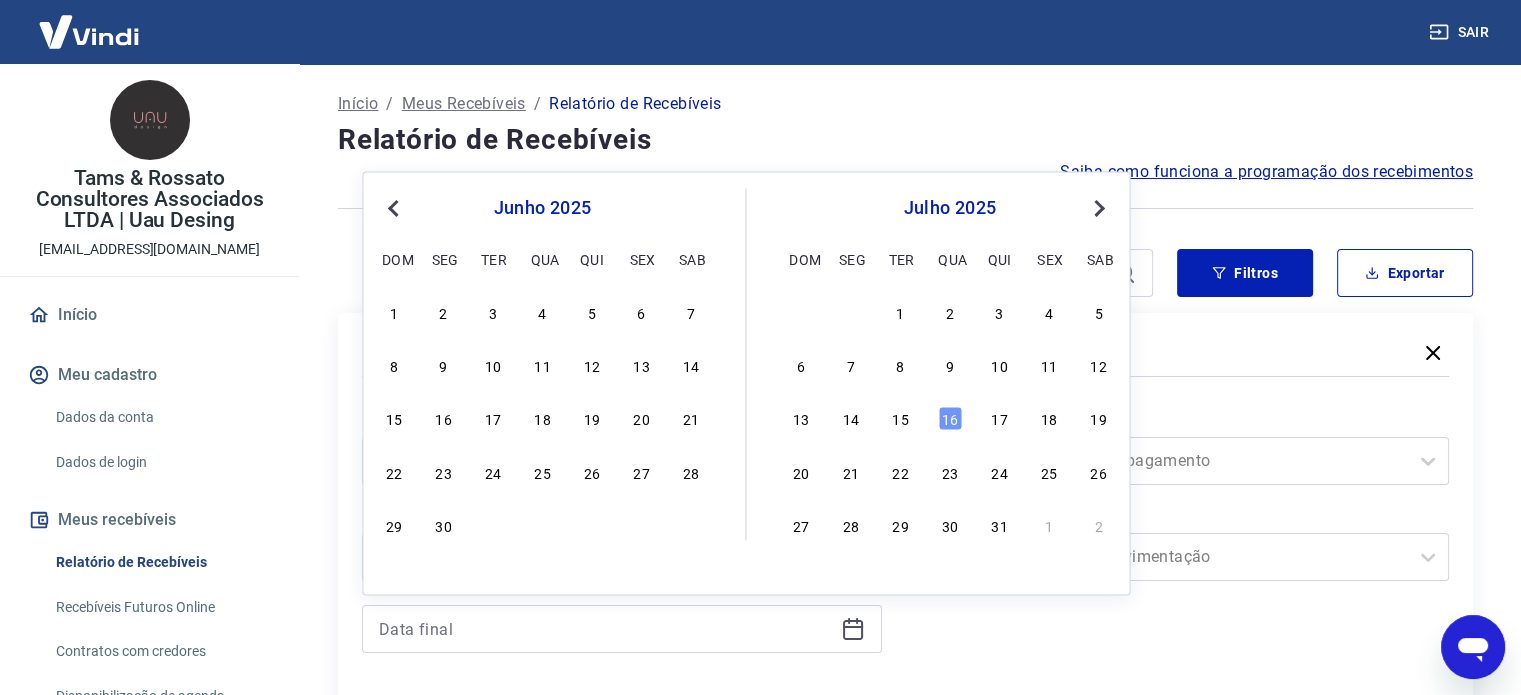 click on "Previous Month" at bounding box center [395, 207] 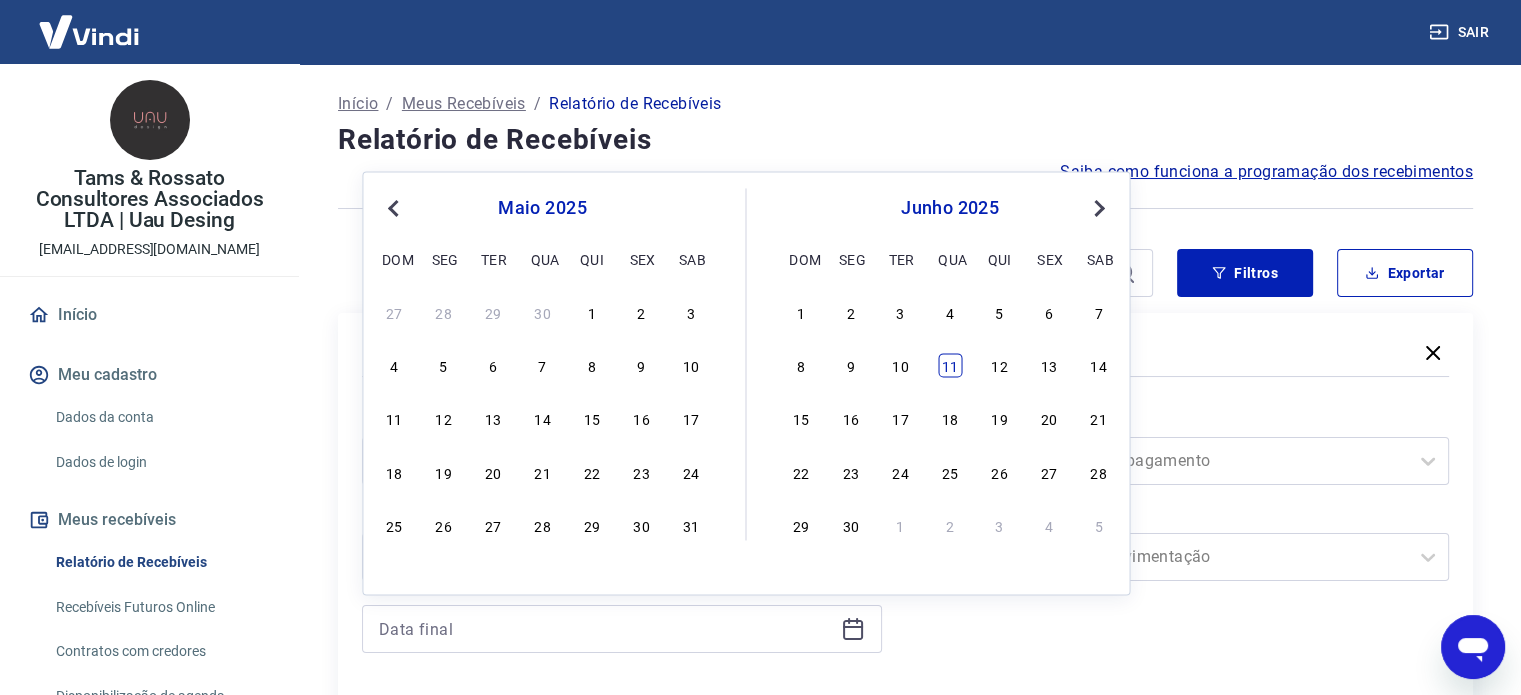 click on "11" at bounding box center (950, 366) 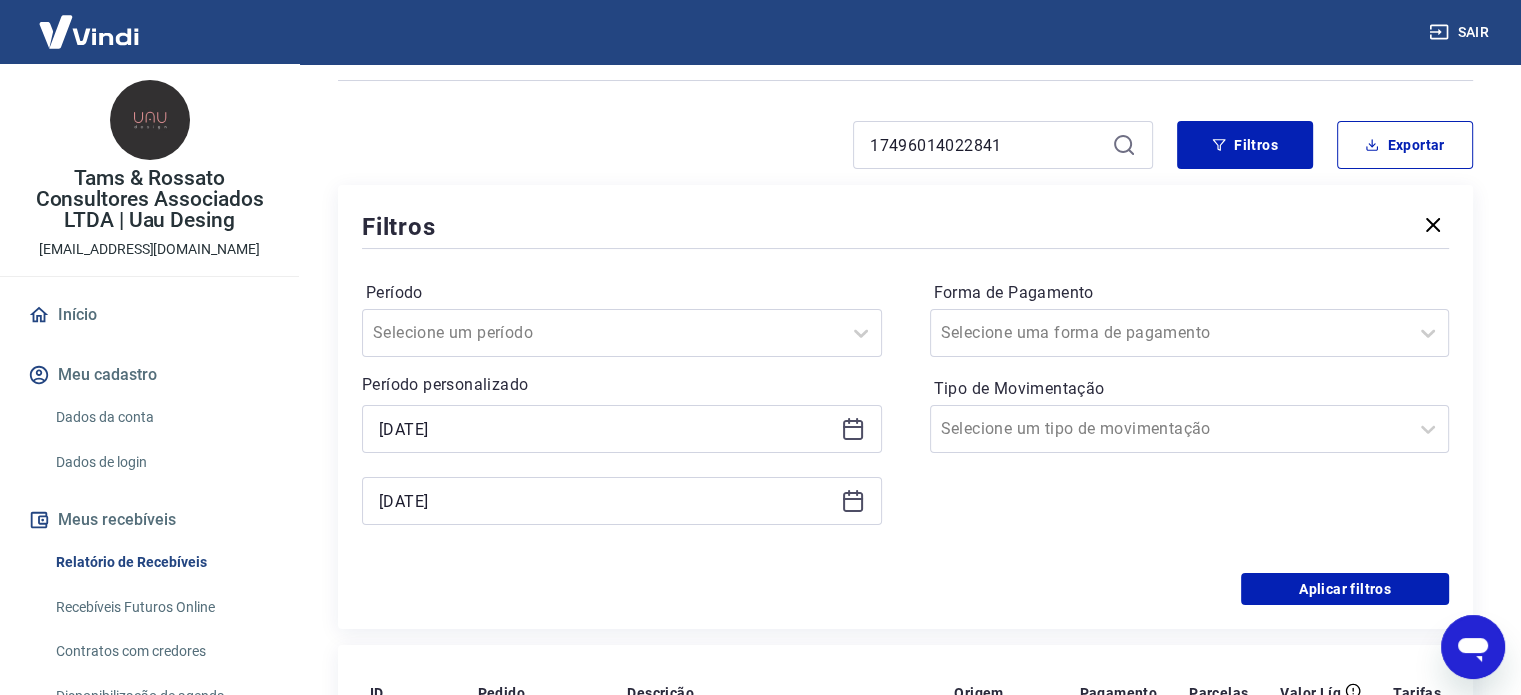scroll, scrollTop: 333, scrollLeft: 0, axis: vertical 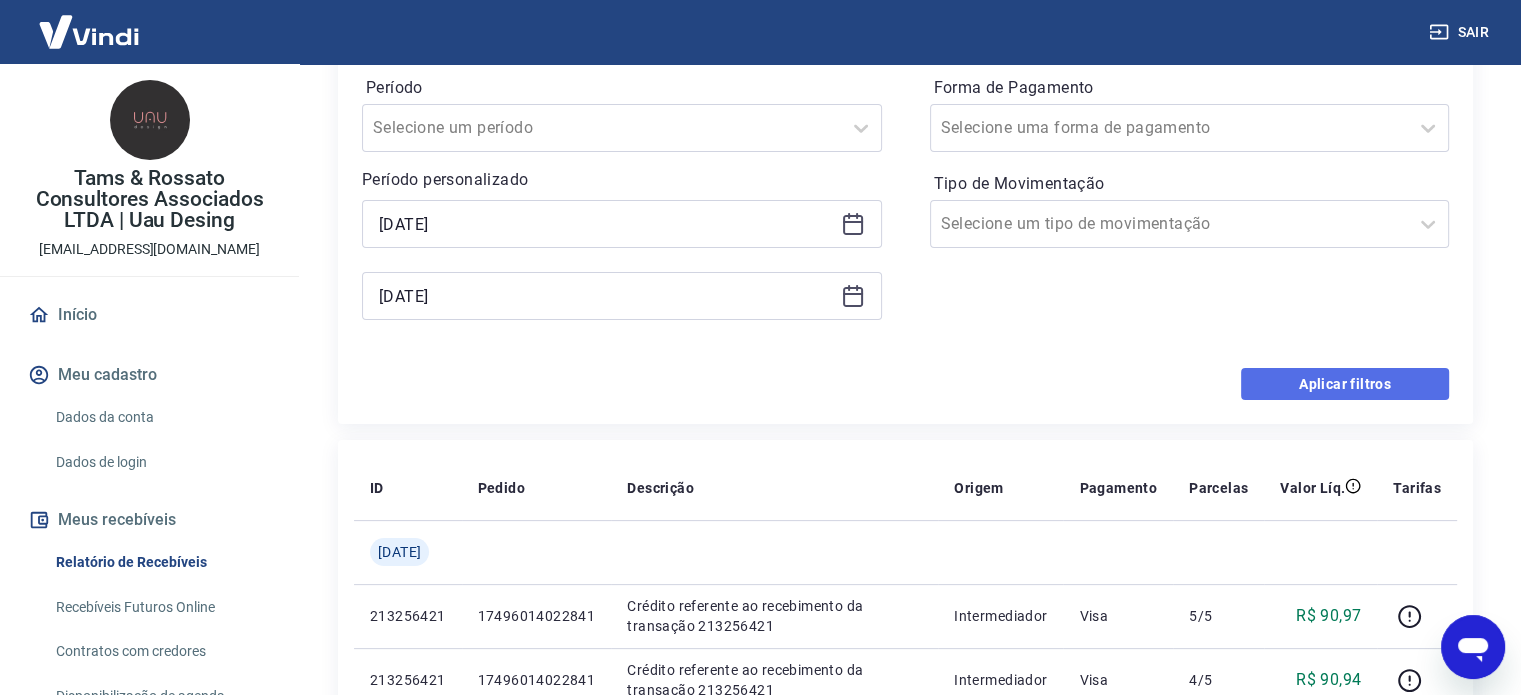 click on "Aplicar filtros" at bounding box center (1345, 384) 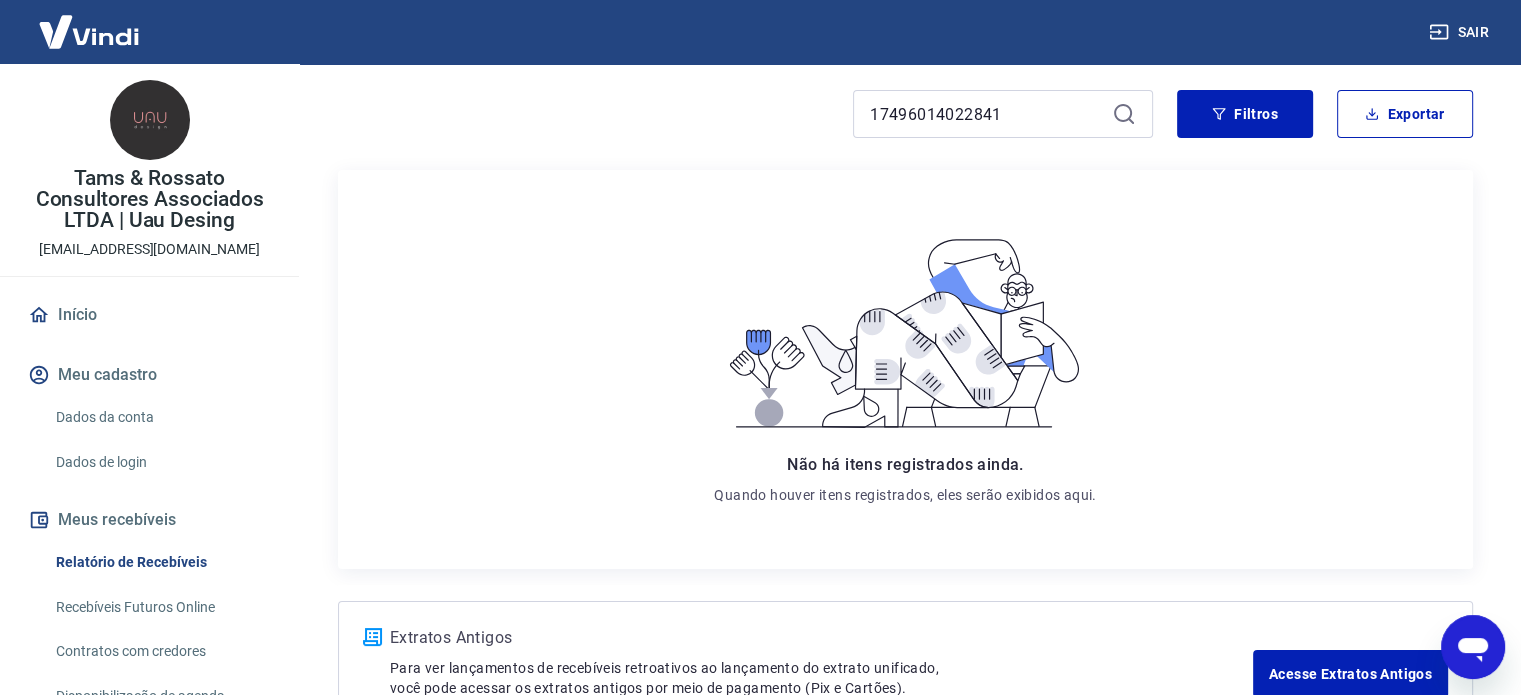 scroll, scrollTop: 0, scrollLeft: 0, axis: both 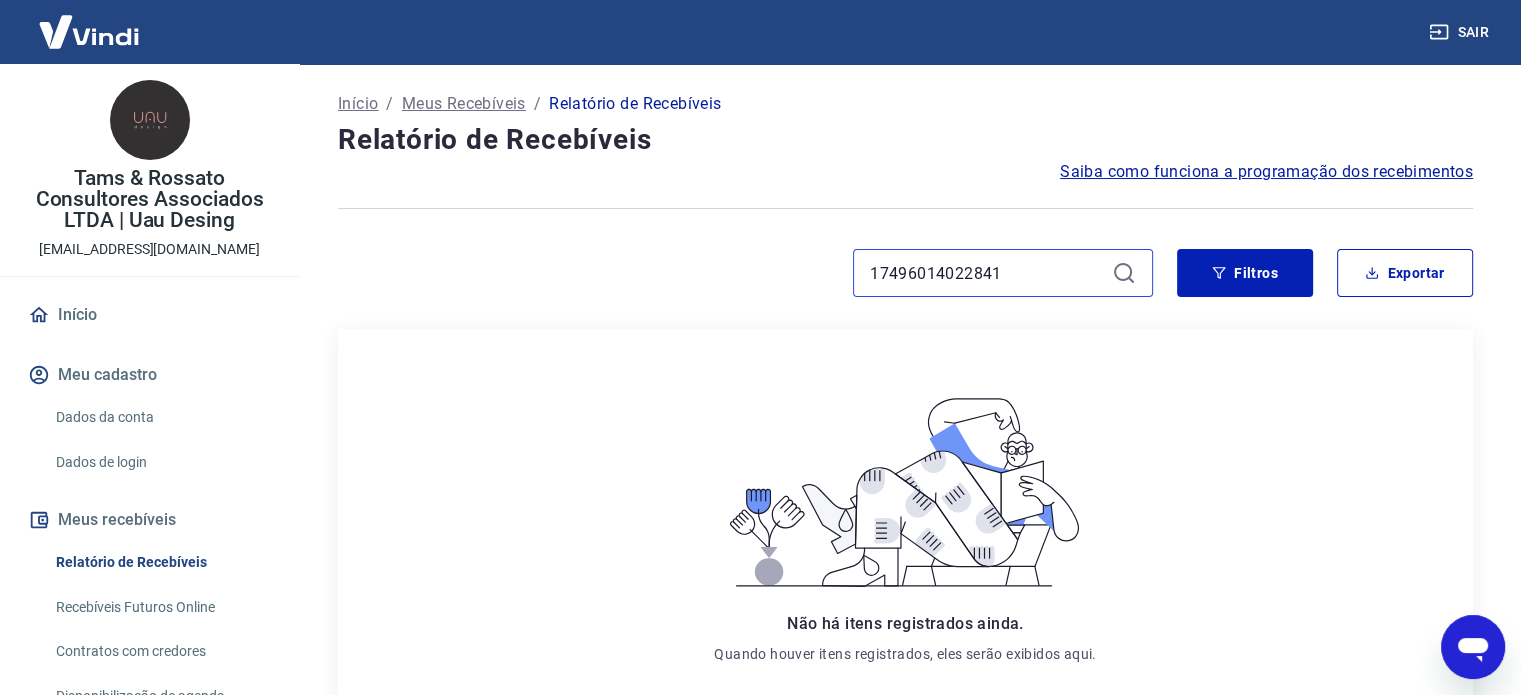 click on "17496014022841" at bounding box center [987, 273] 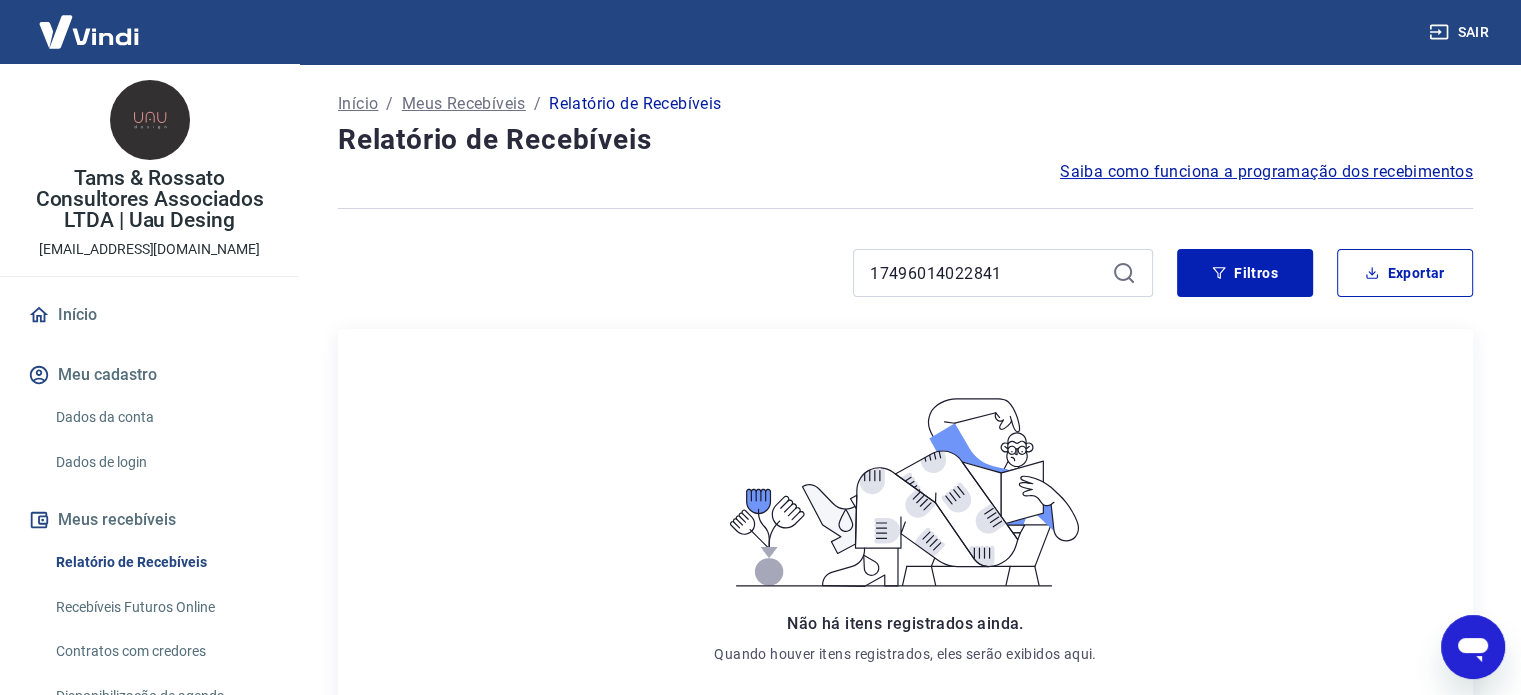 click 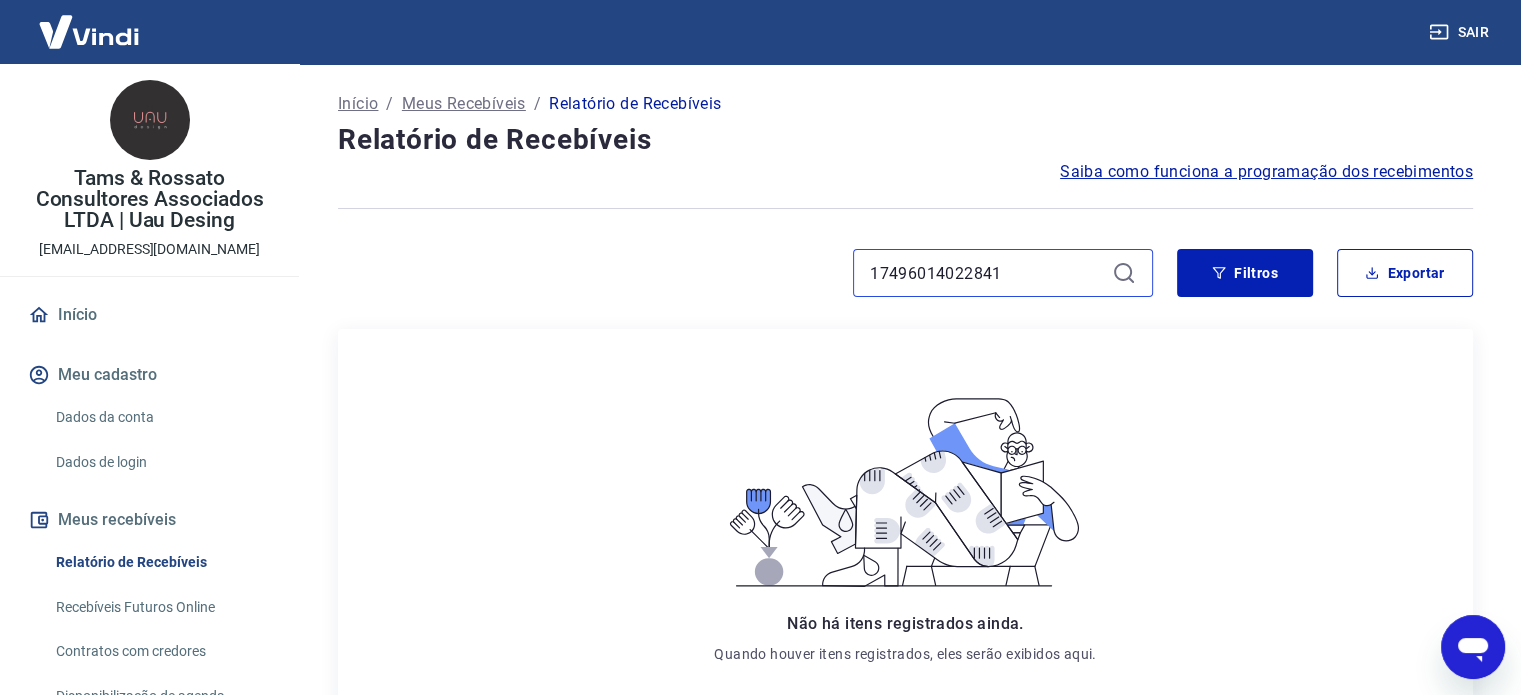 click on "17496014022841" at bounding box center (987, 273) 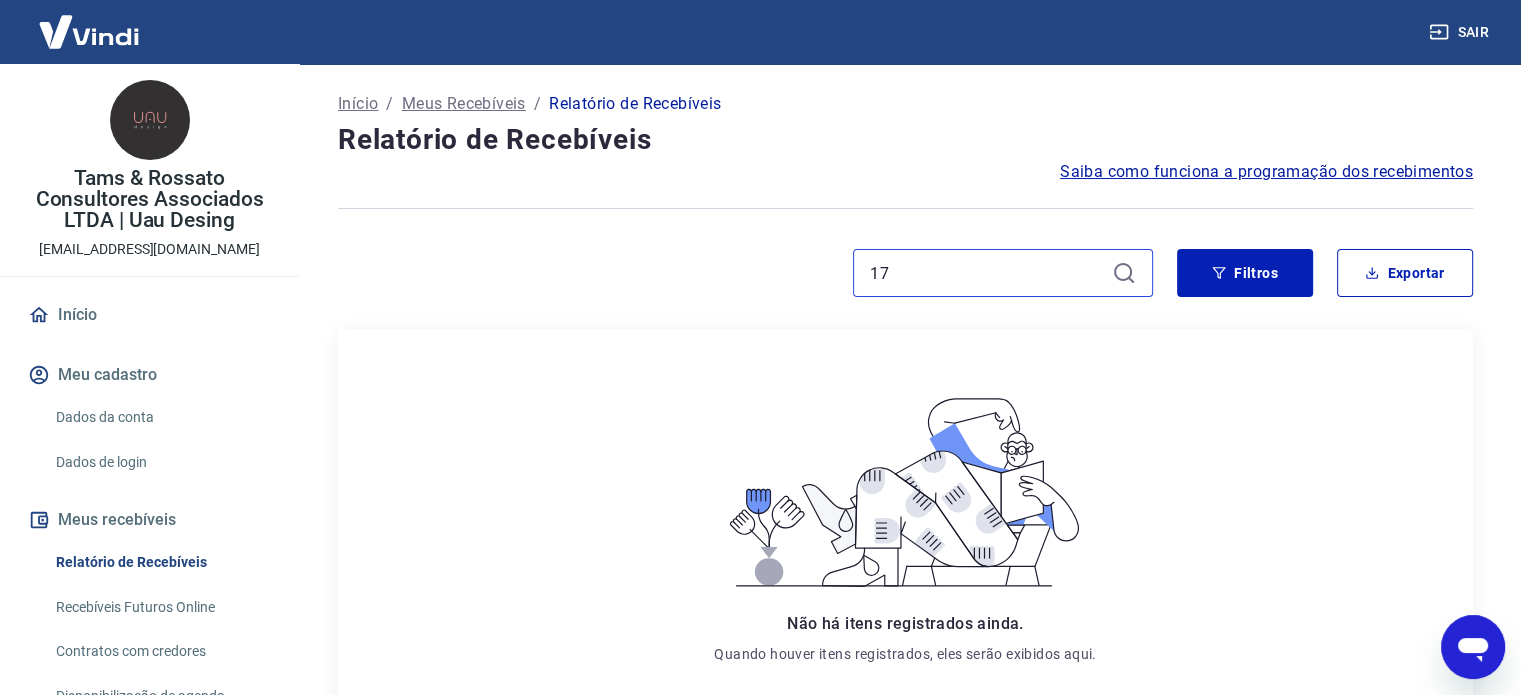 type on "1" 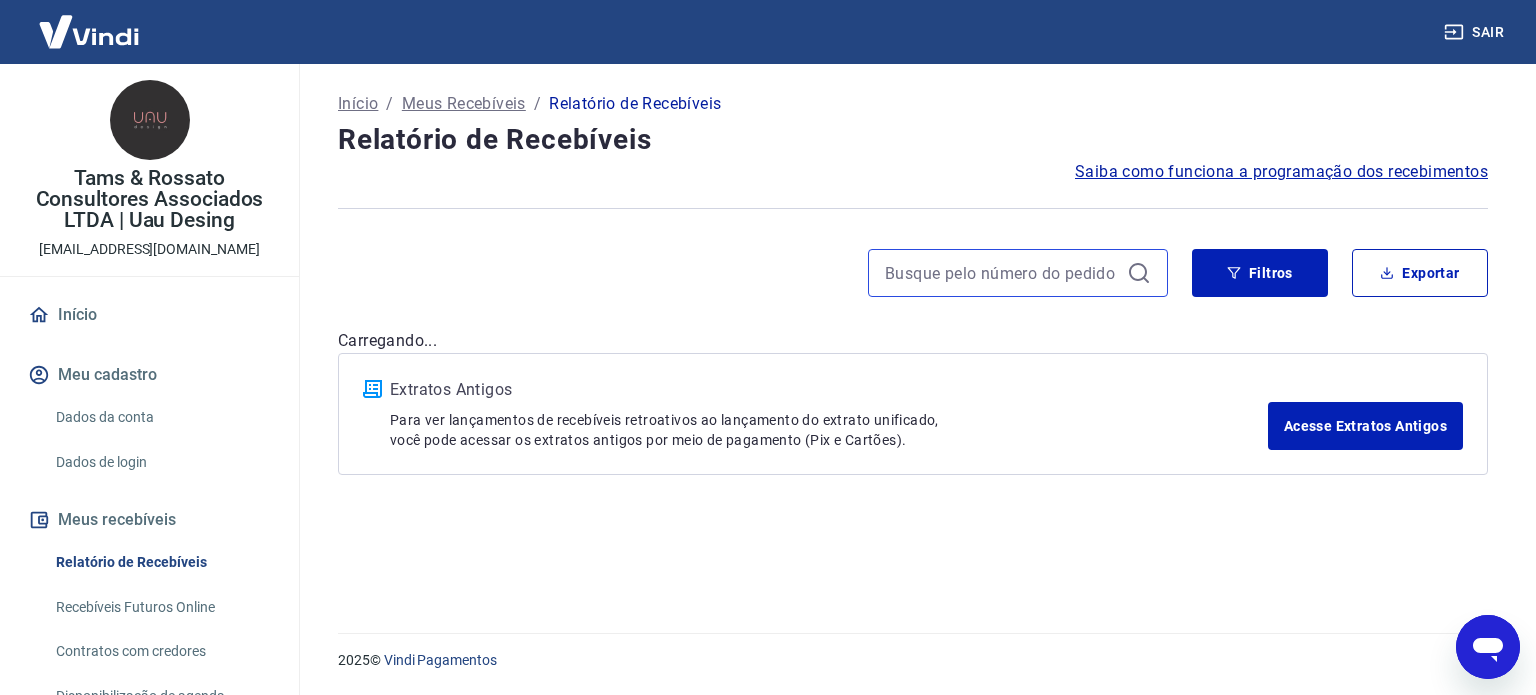 type 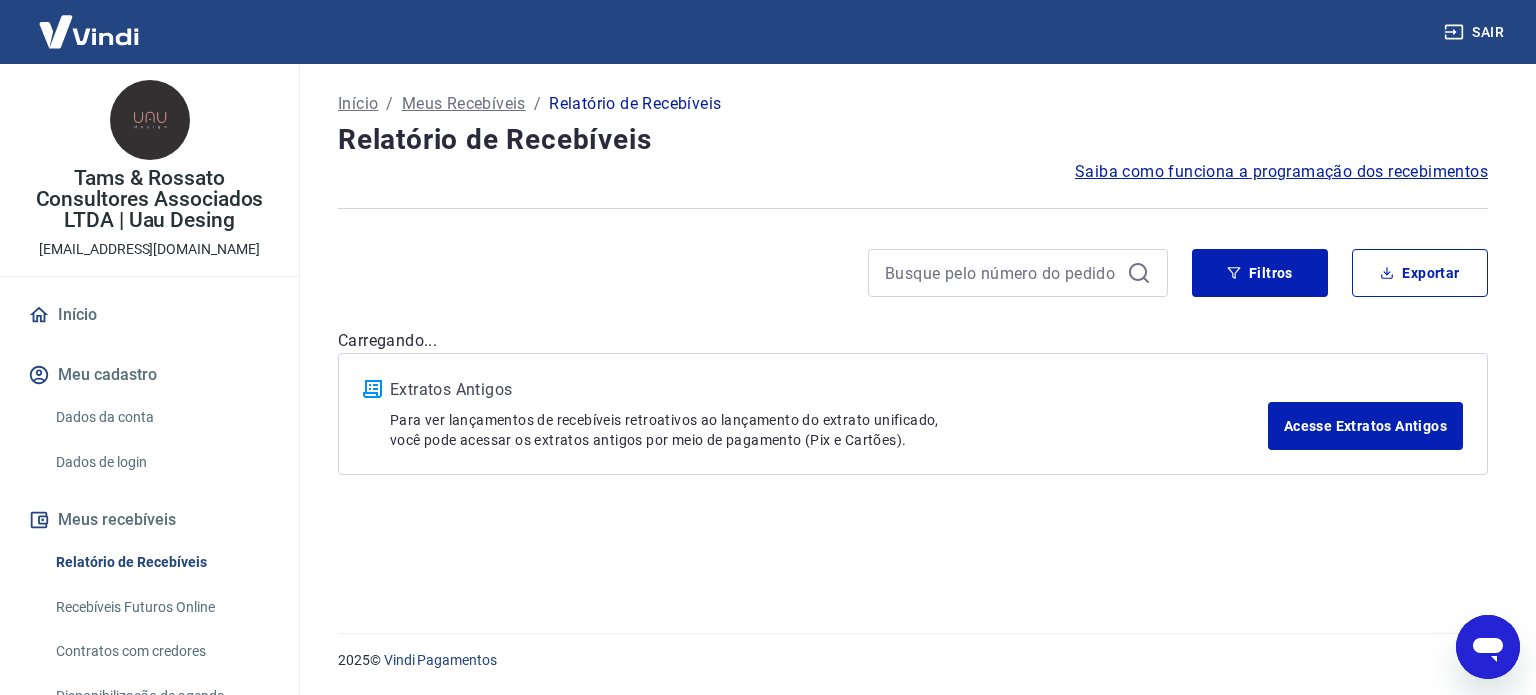 click at bounding box center (753, 273) 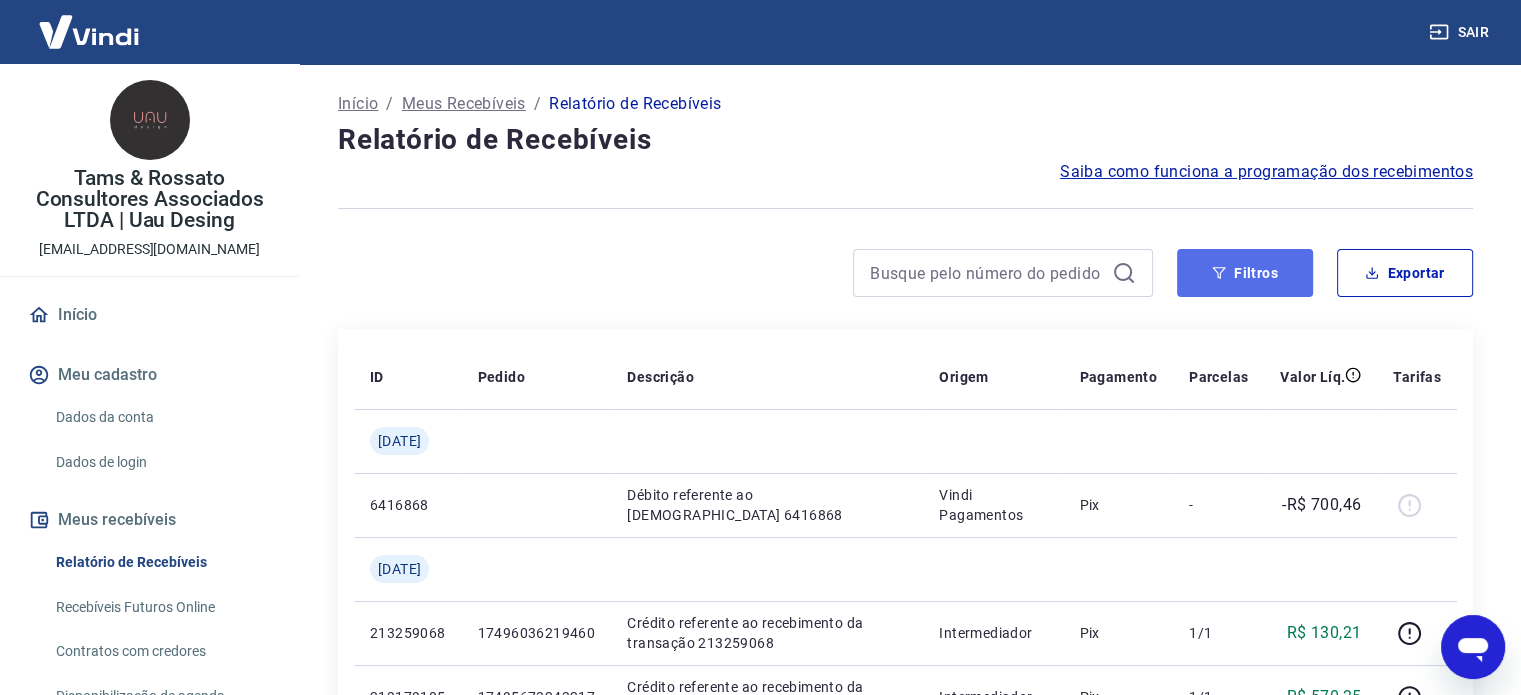 click on "Filtros" at bounding box center [1245, 273] 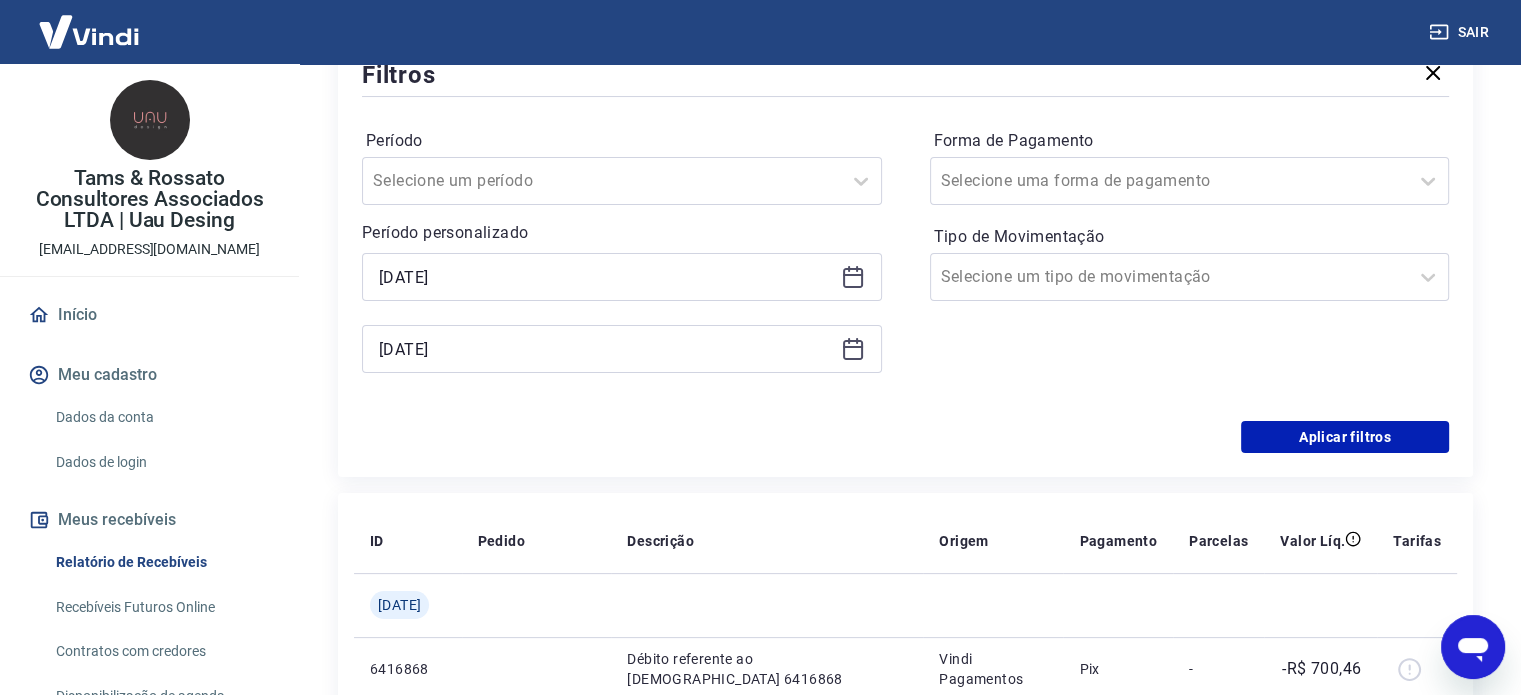 scroll, scrollTop: 333, scrollLeft: 0, axis: vertical 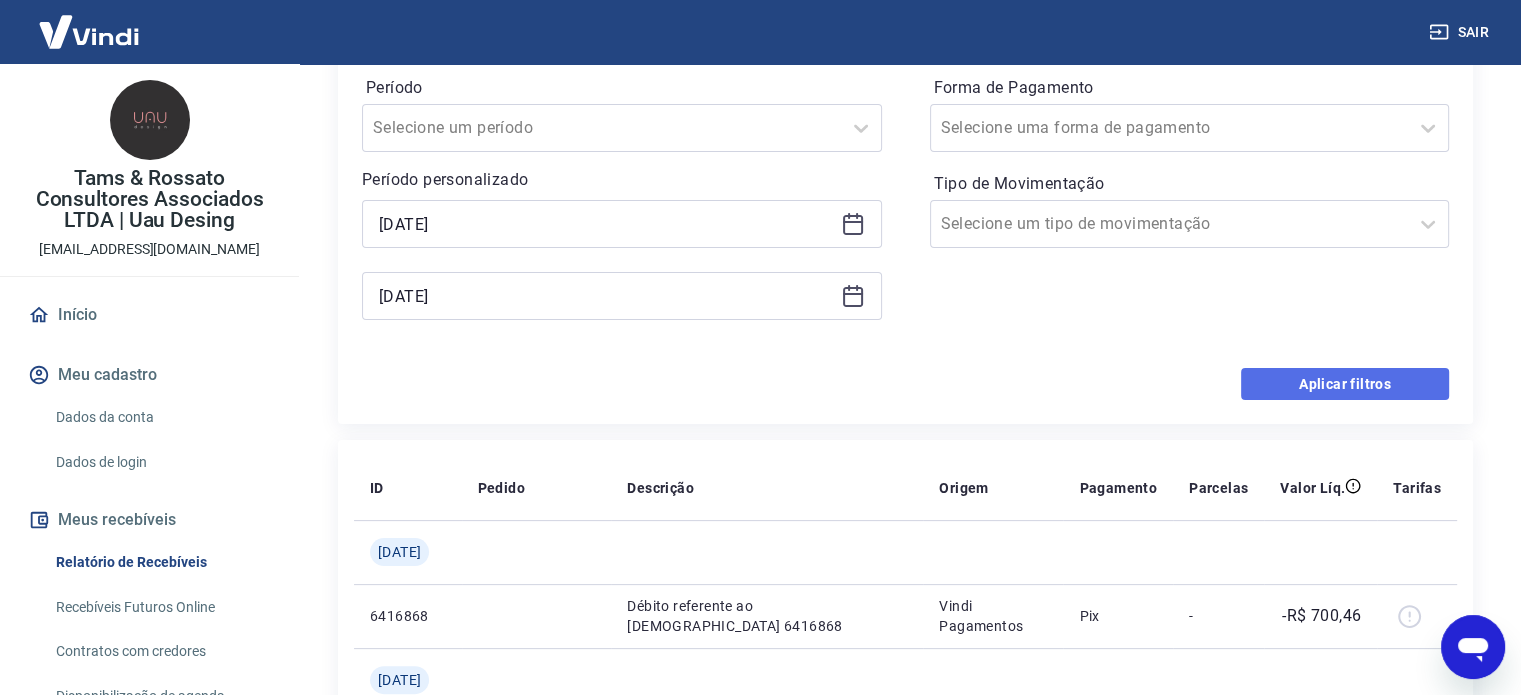 click on "Aplicar filtros" at bounding box center [1345, 384] 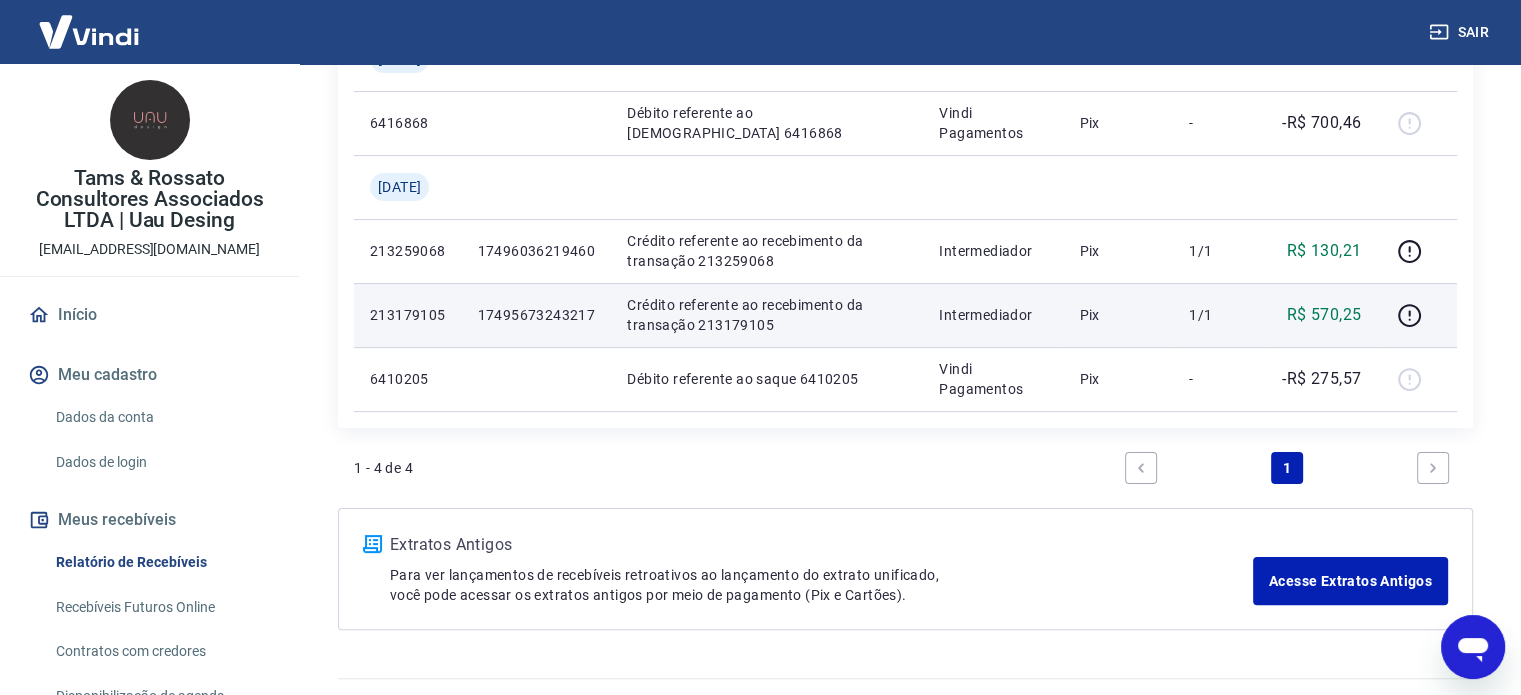 scroll, scrollTop: 425, scrollLeft: 0, axis: vertical 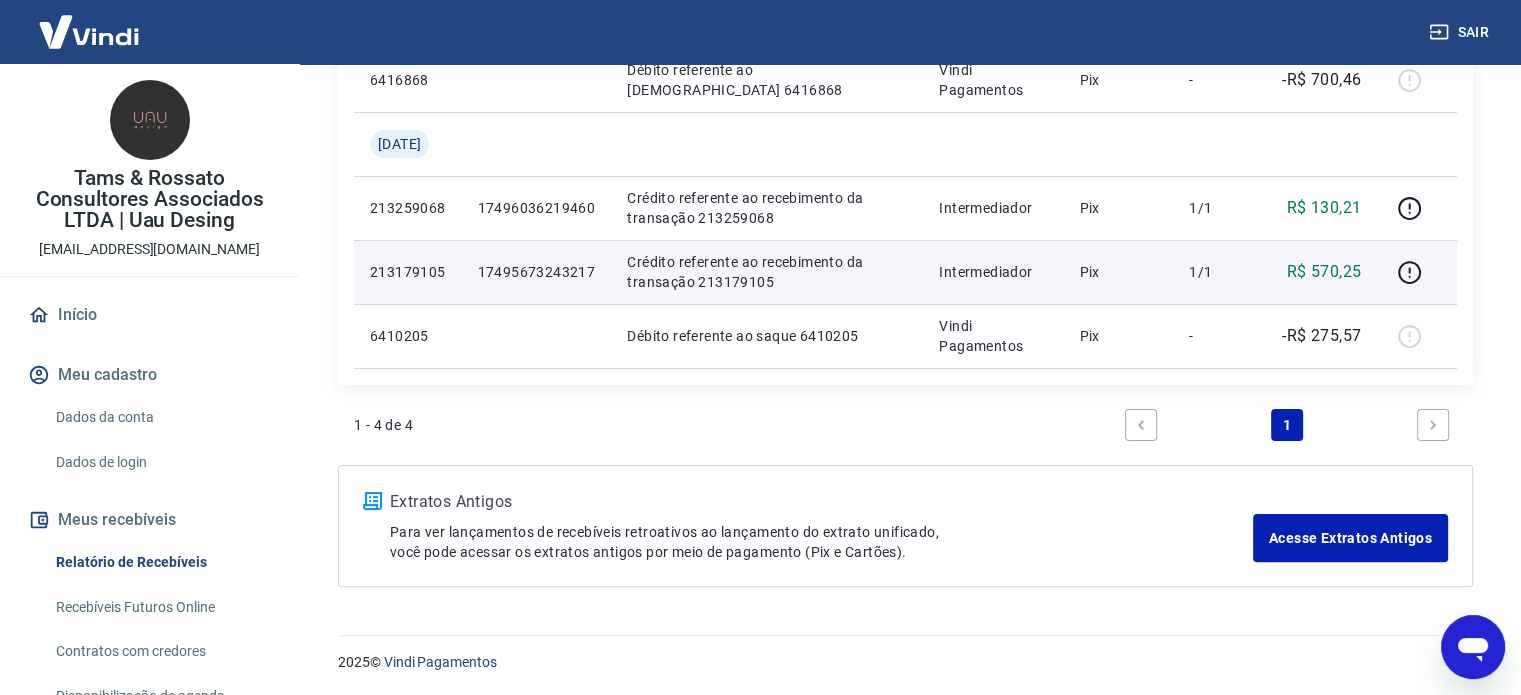 click on "213179105" at bounding box center [408, 272] 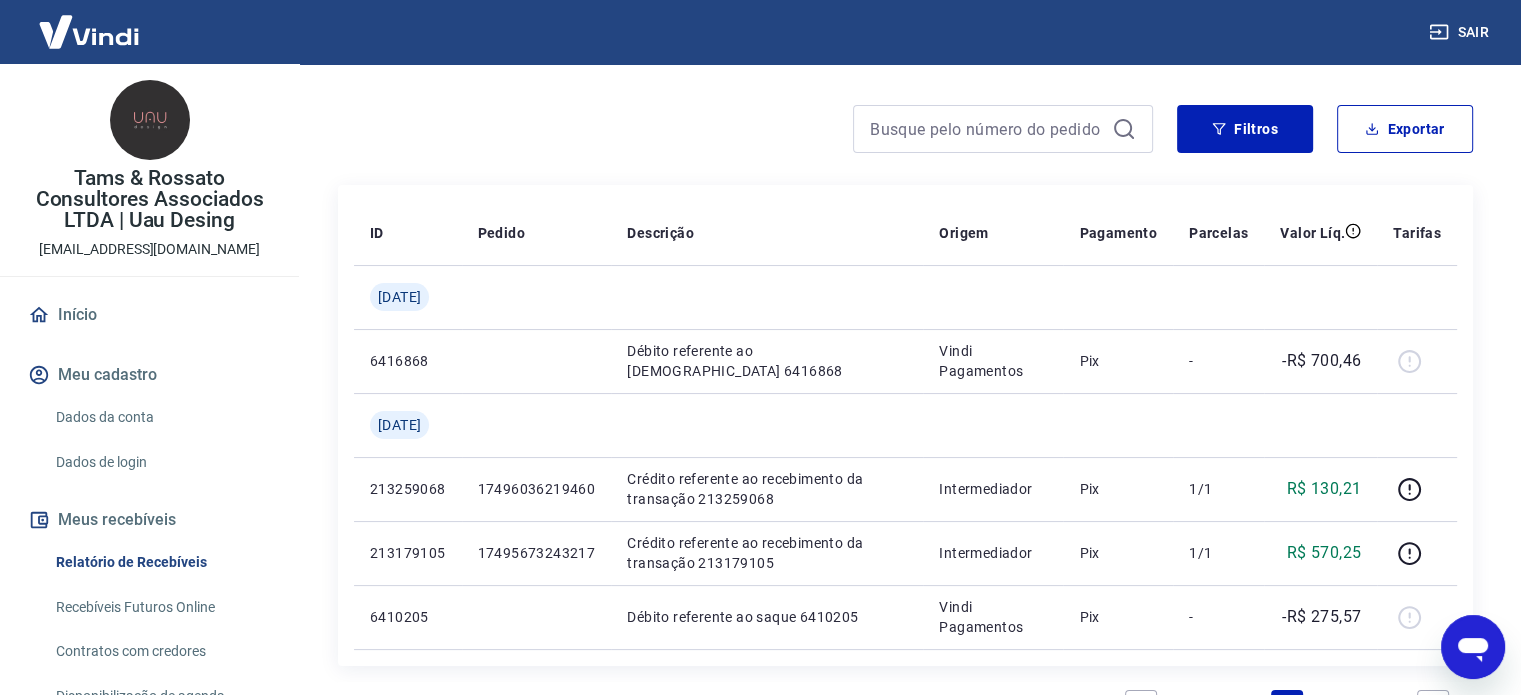 scroll, scrollTop: 425, scrollLeft: 0, axis: vertical 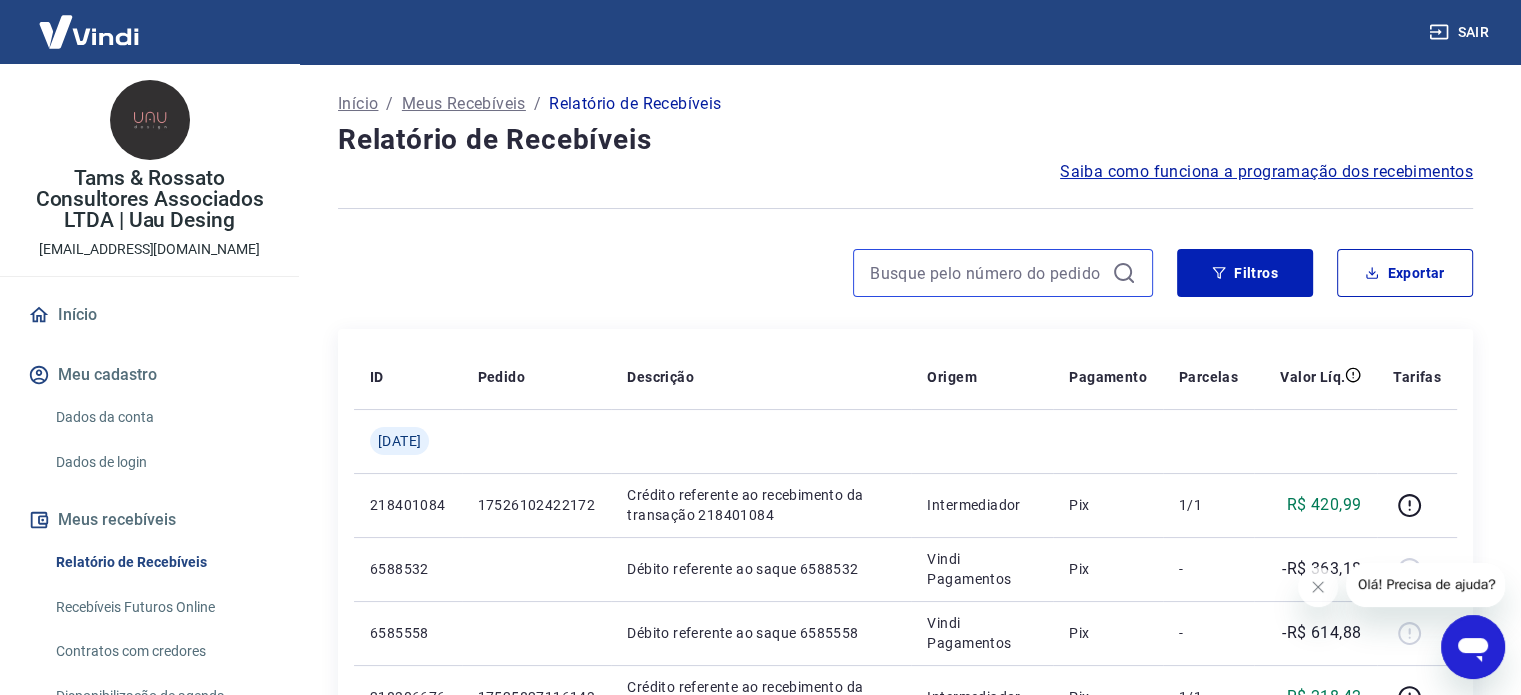 click at bounding box center (987, 273) 